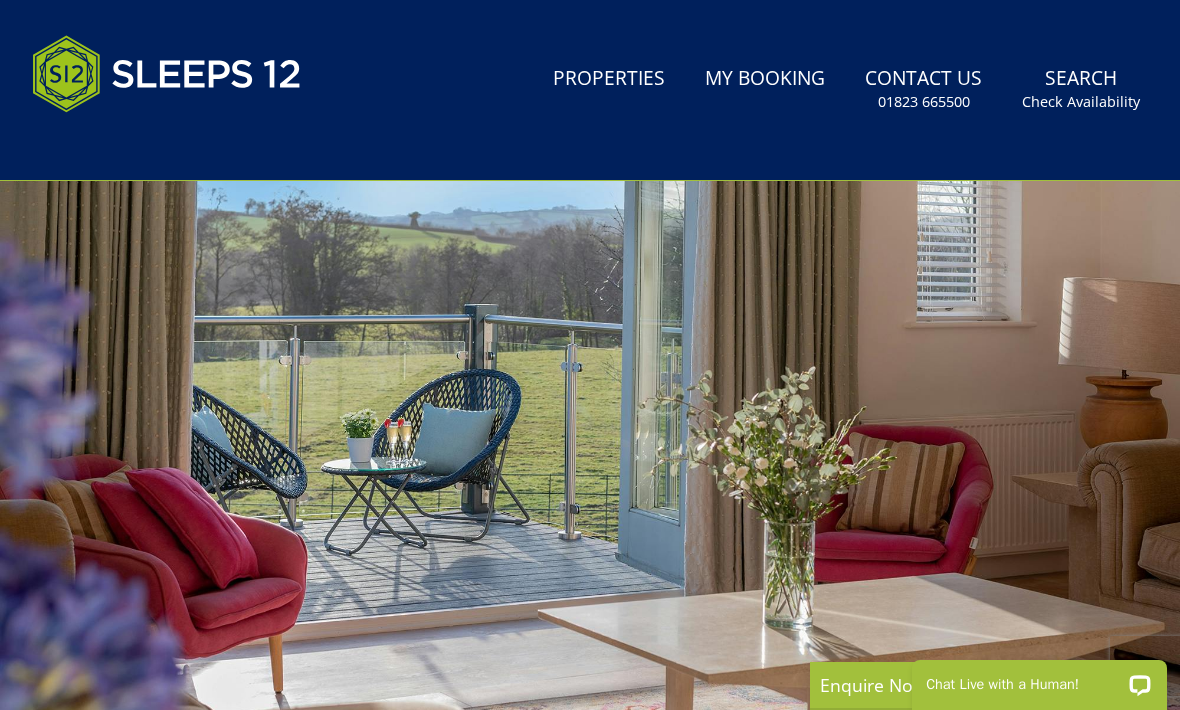 scroll, scrollTop: 0, scrollLeft: 0, axis: both 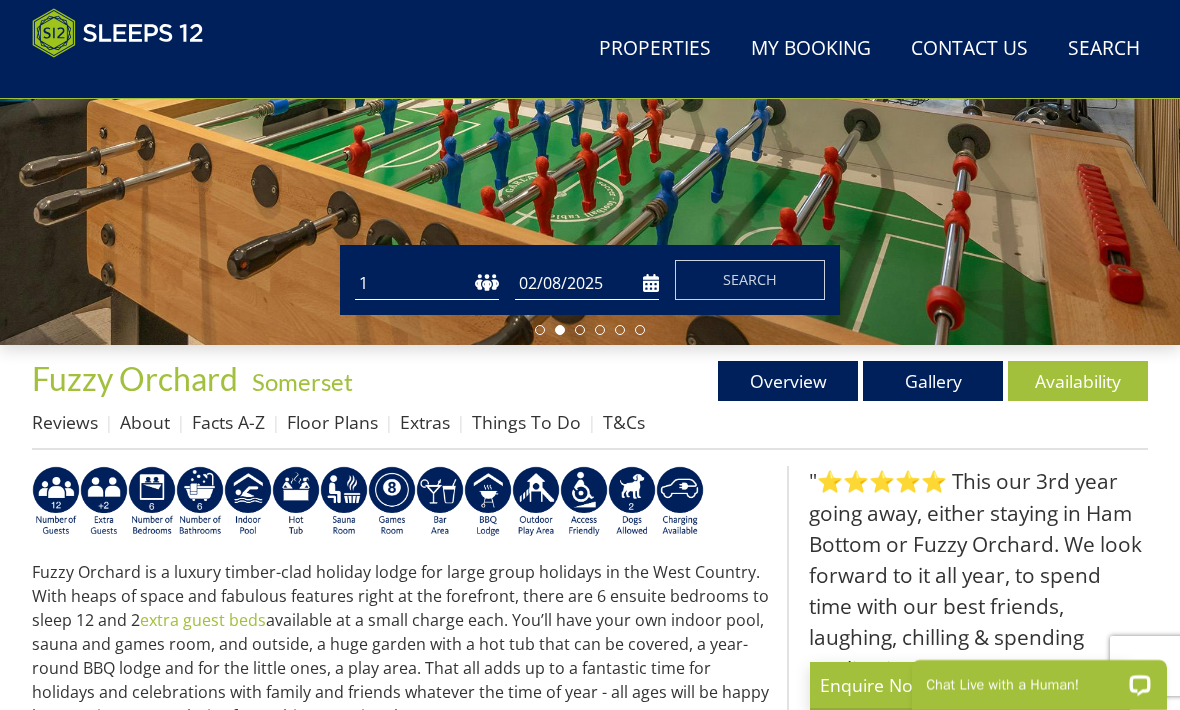 click on "Availability" at bounding box center [1078, 381] 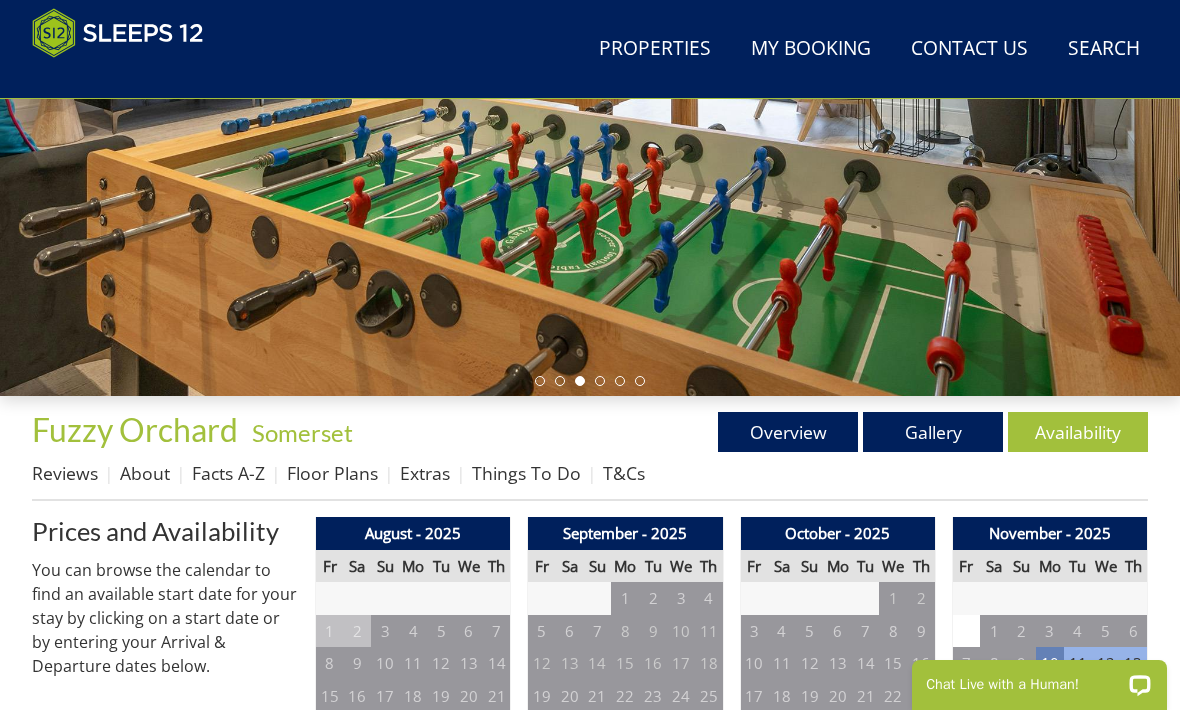 scroll, scrollTop: 406, scrollLeft: 0, axis: vertical 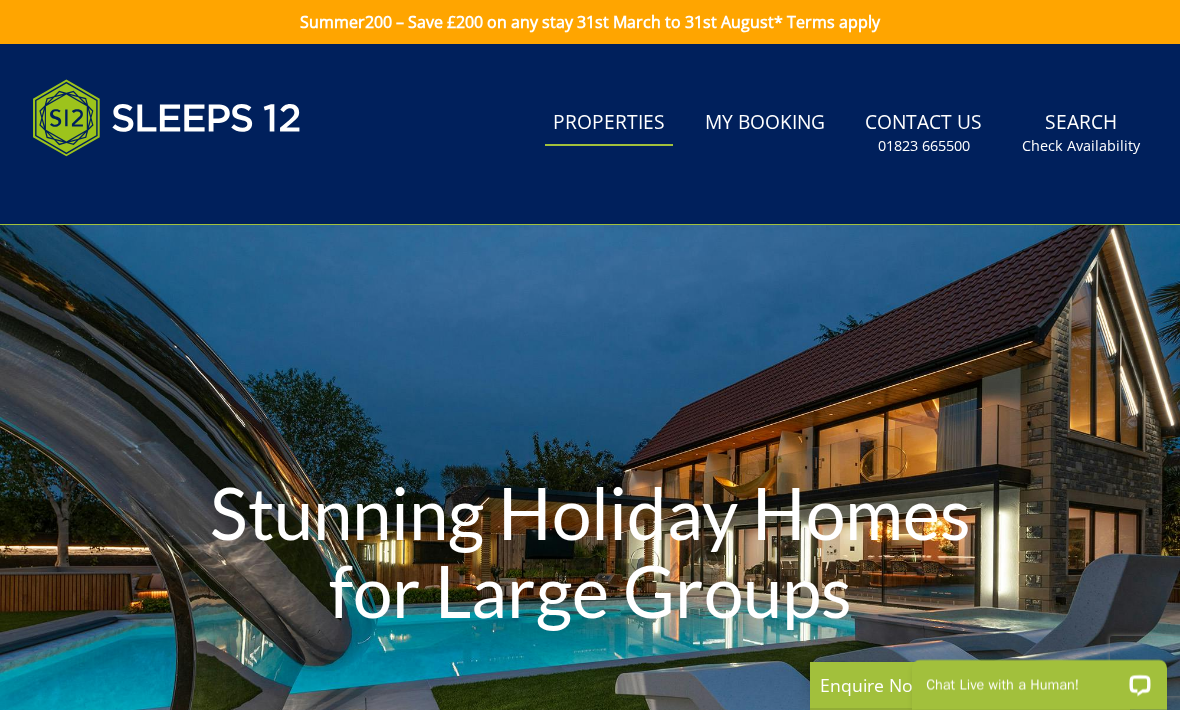 click on "Check Availability" at bounding box center [1081, 146] 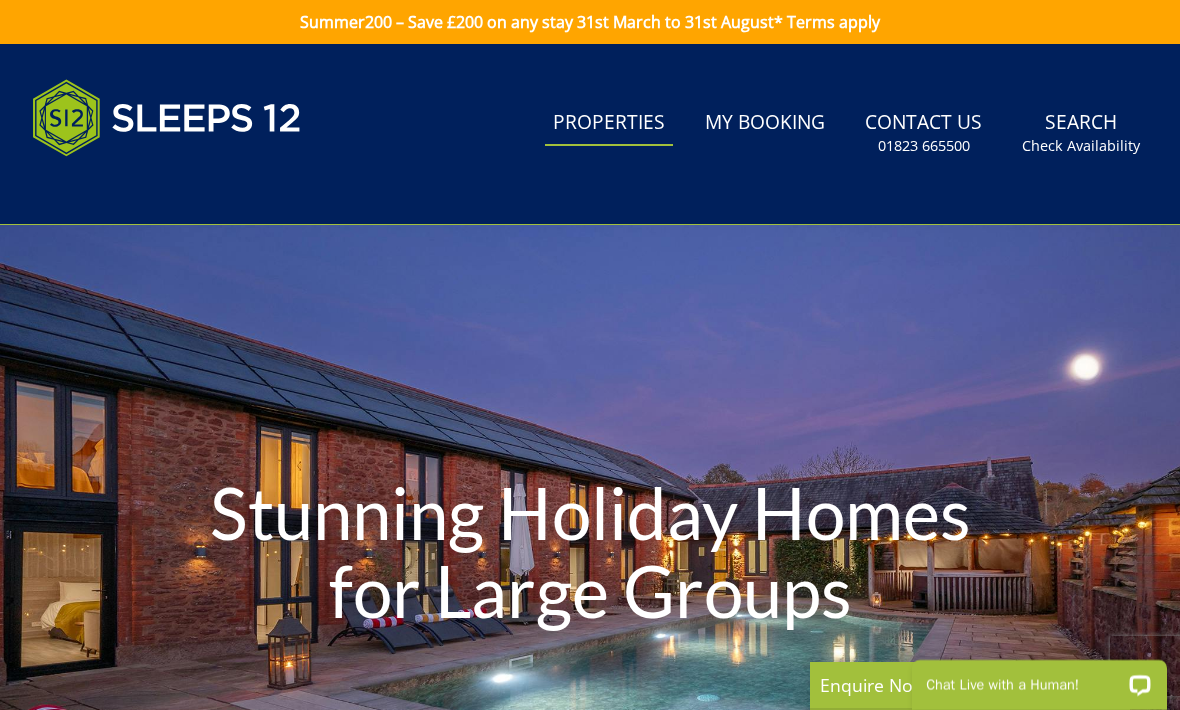 click on "Check Availability" at bounding box center (1081, 146) 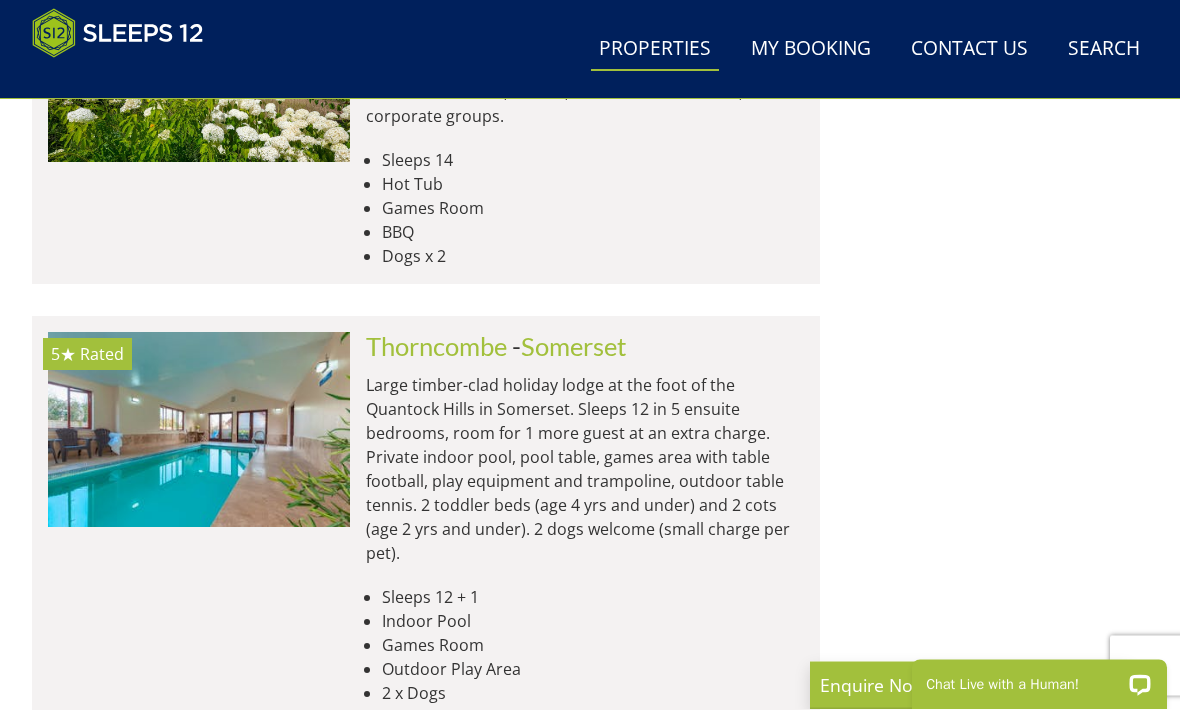 scroll, scrollTop: 7785, scrollLeft: 0, axis: vertical 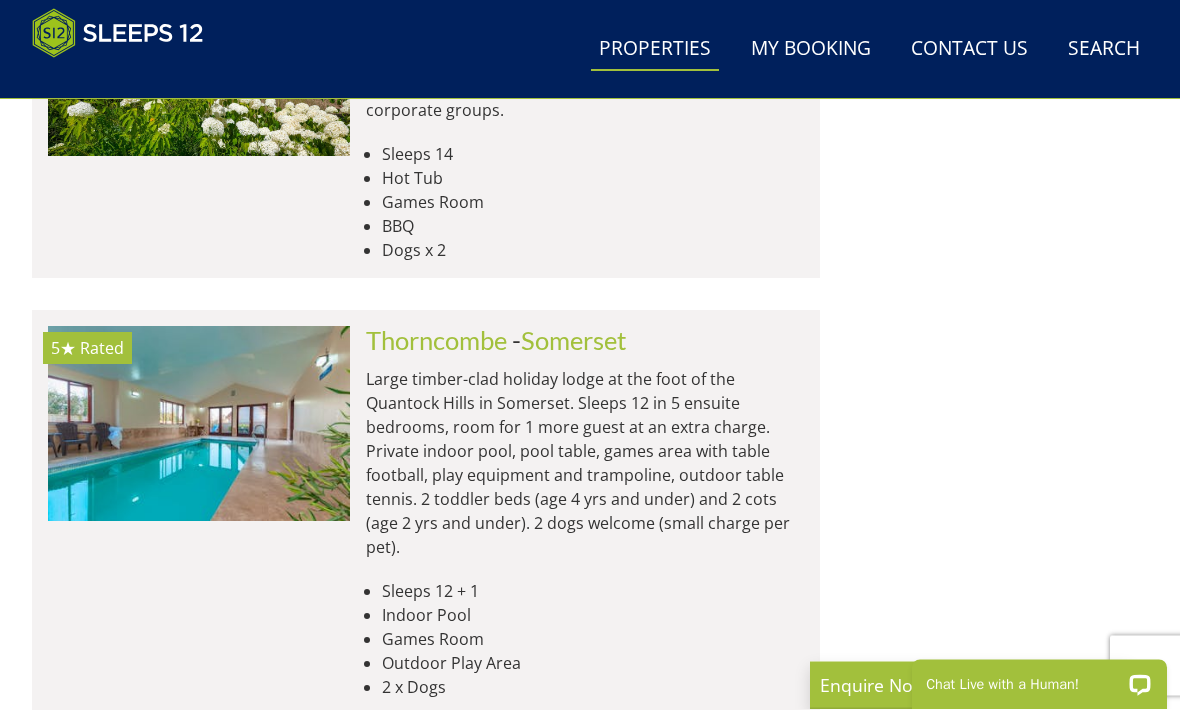click on "Large timber-clad holiday lodge at the foot of the Quantock Hills in Somerset. Sleeps 12 in 5 ensuite bedrooms, room for 1 more guest at an extra charge. Private indoor pool, pool table, games area with table football, play equipment and trampoline, outdoor table tennis. 2 toddler beds (age 4 yrs and under) and 2 cots (age 2 yrs and under).  2 dogs welcome (small charge per pet)." at bounding box center (585, 464) 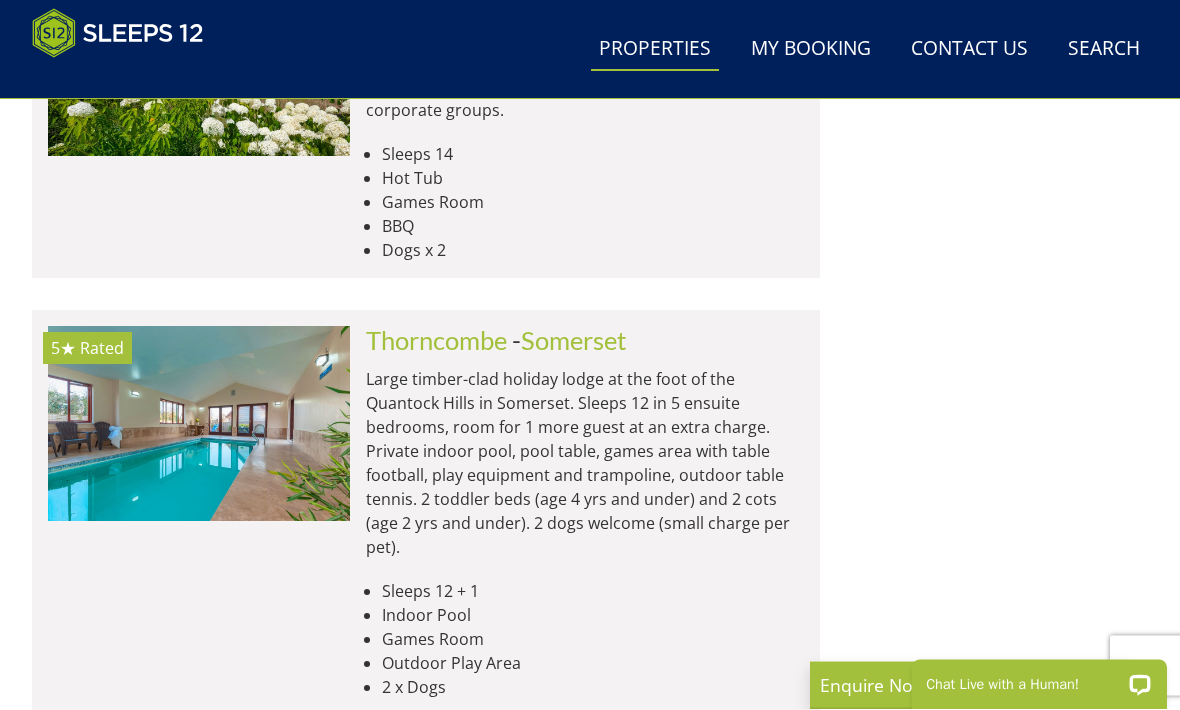 scroll, scrollTop: 7786, scrollLeft: 0, axis: vertical 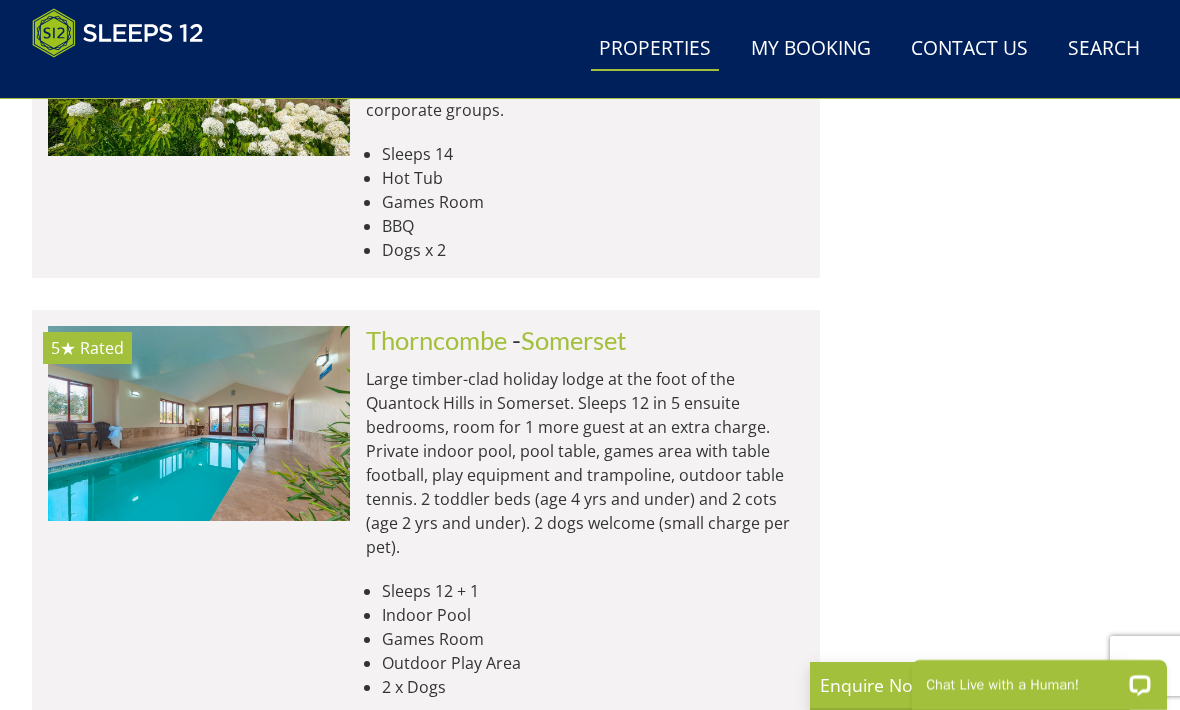 click on "Thorncombe" at bounding box center [436, 340] 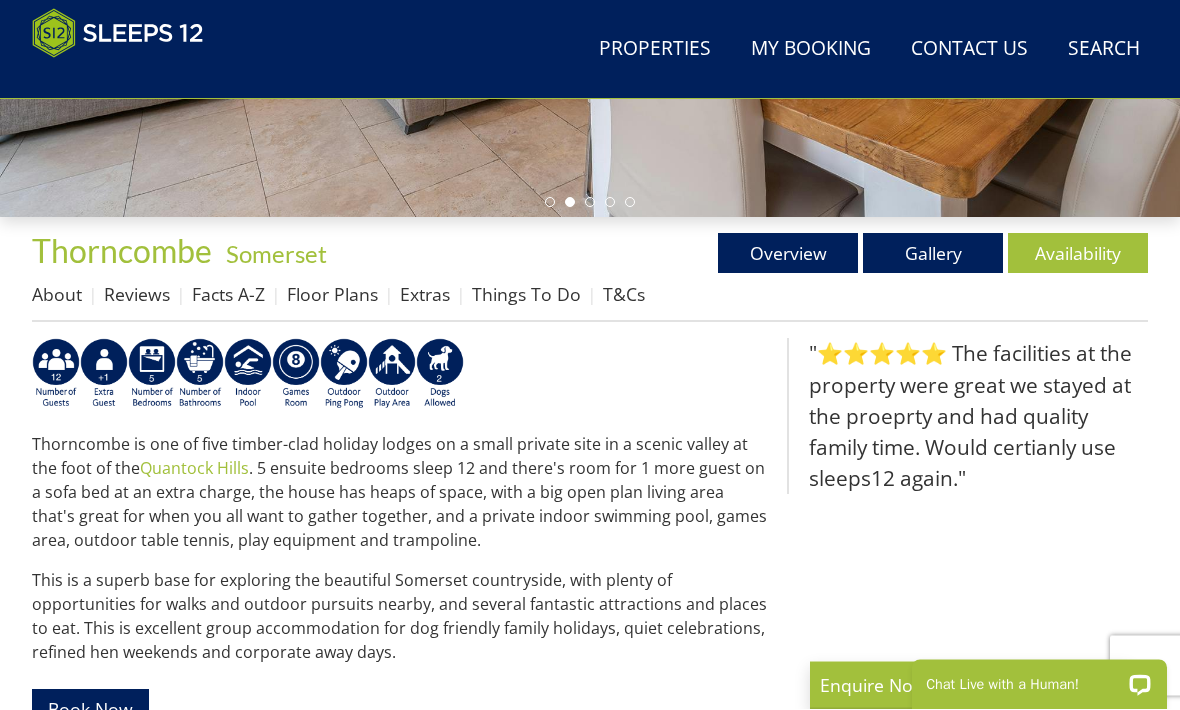 scroll, scrollTop: 587, scrollLeft: 0, axis: vertical 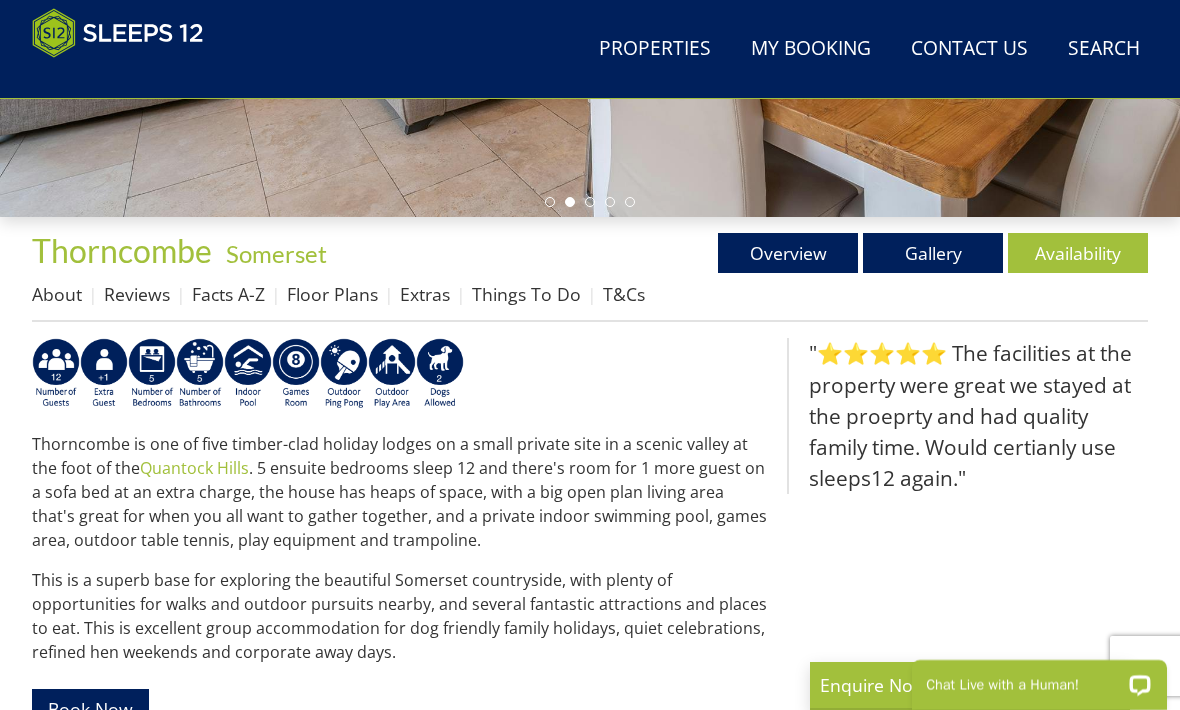 click on "Availability" at bounding box center (1078, 253) 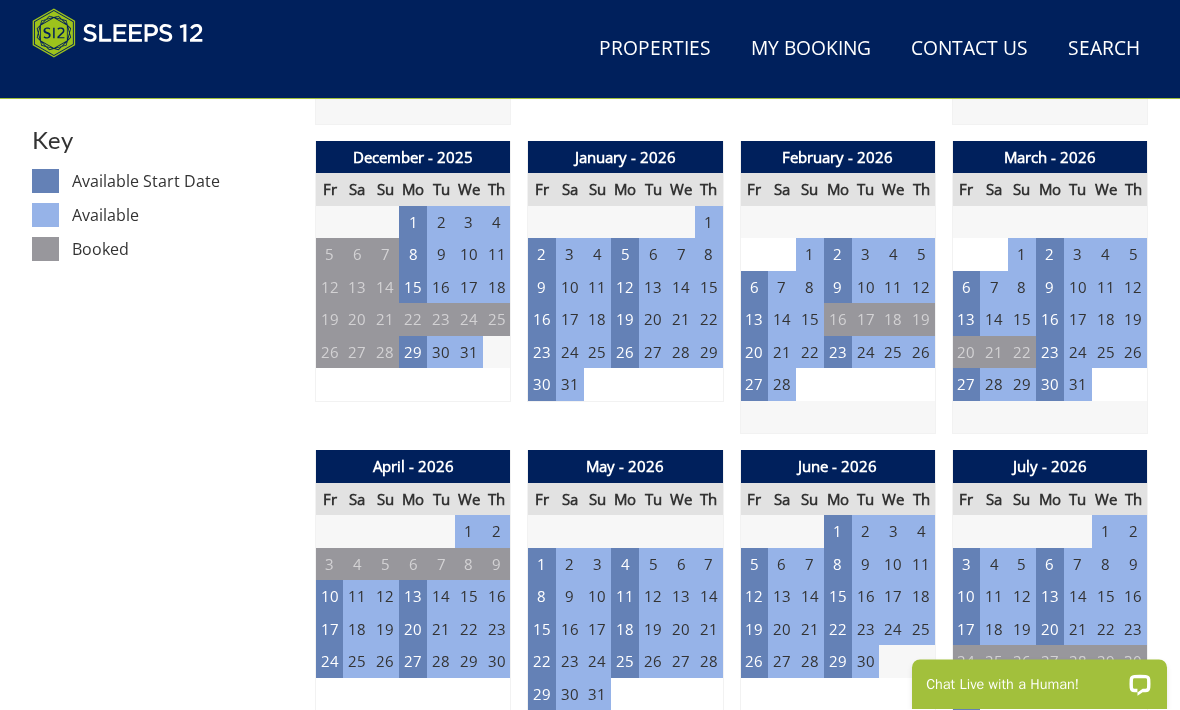 scroll, scrollTop: 1091, scrollLeft: 0, axis: vertical 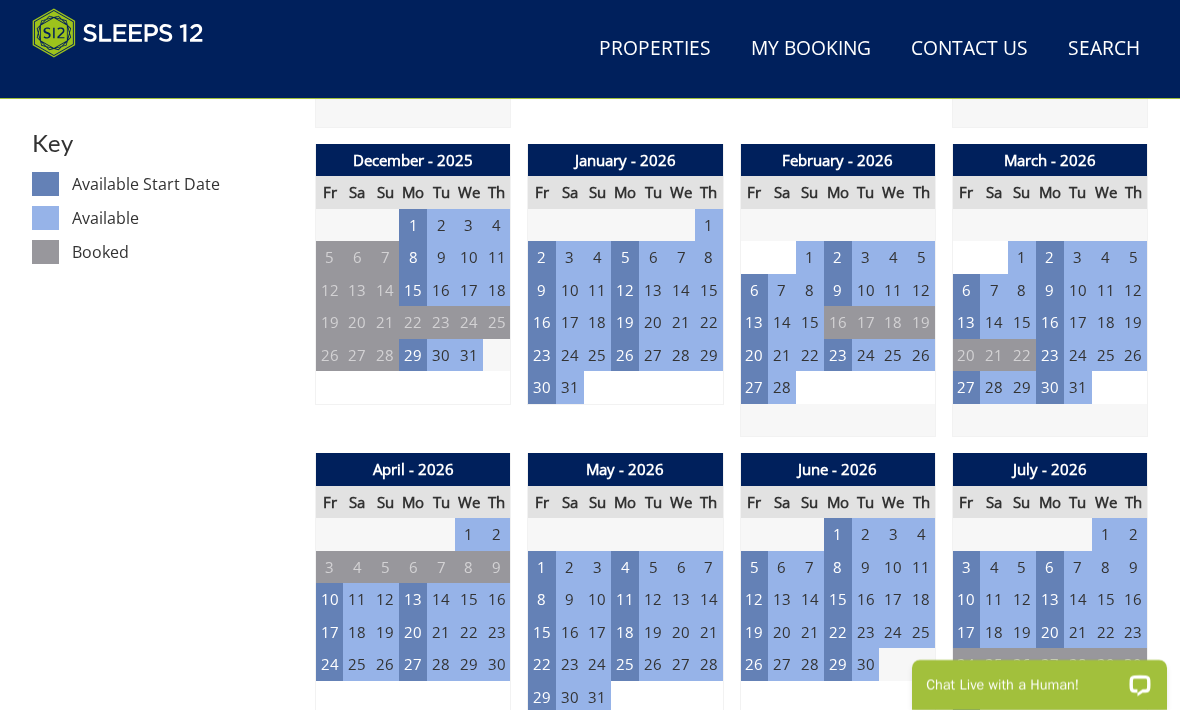 click on "10" at bounding box center (330, 599) 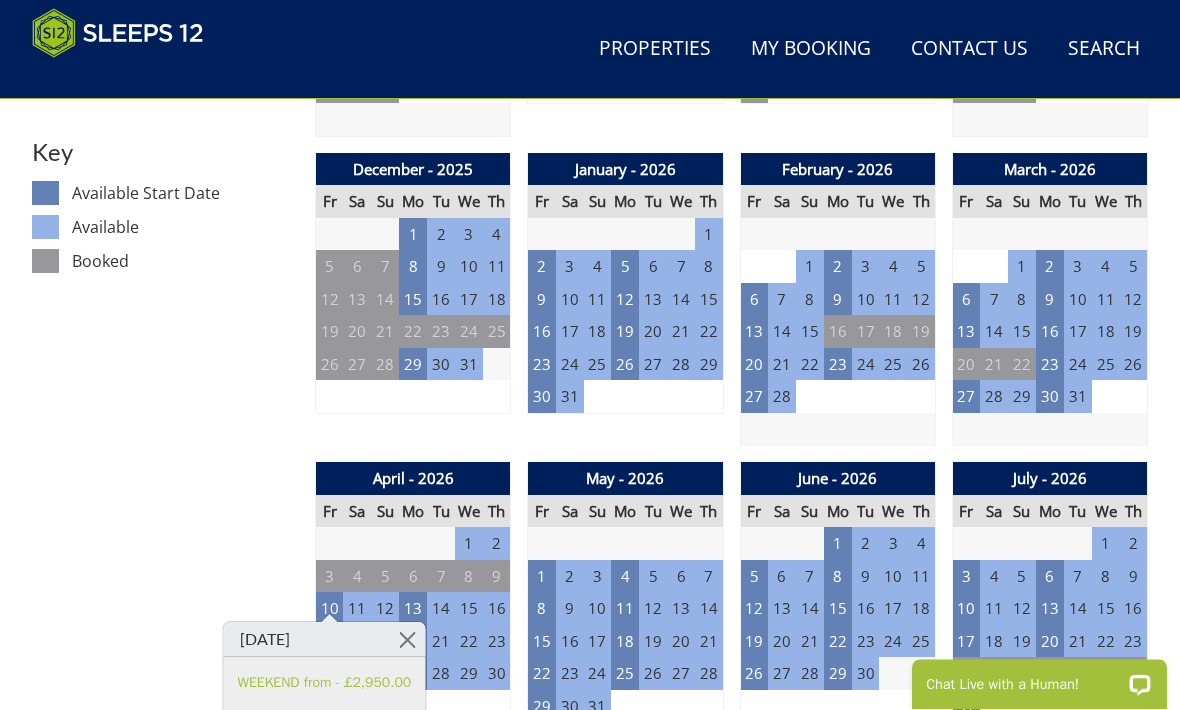 scroll, scrollTop: 1095, scrollLeft: 0, axis: vertical 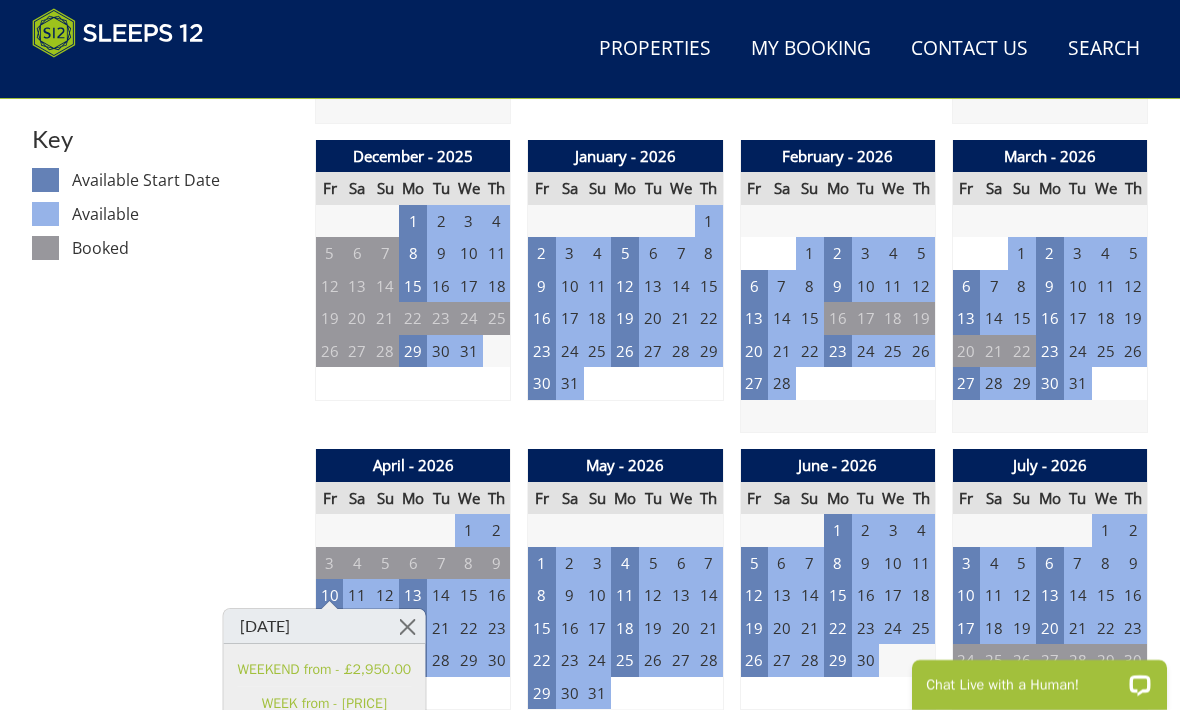 click on "Prices and Availability
You can browse the calendar to find an available start date for your stay by clicking on a start date or by entering your Arrival & Departure dates below.
Search for a Stay
Search
Check-In / Check-Out
16:00 / 10:00
Key
Available Start Date
Available
Booked" at bounding box center [165, 1353] 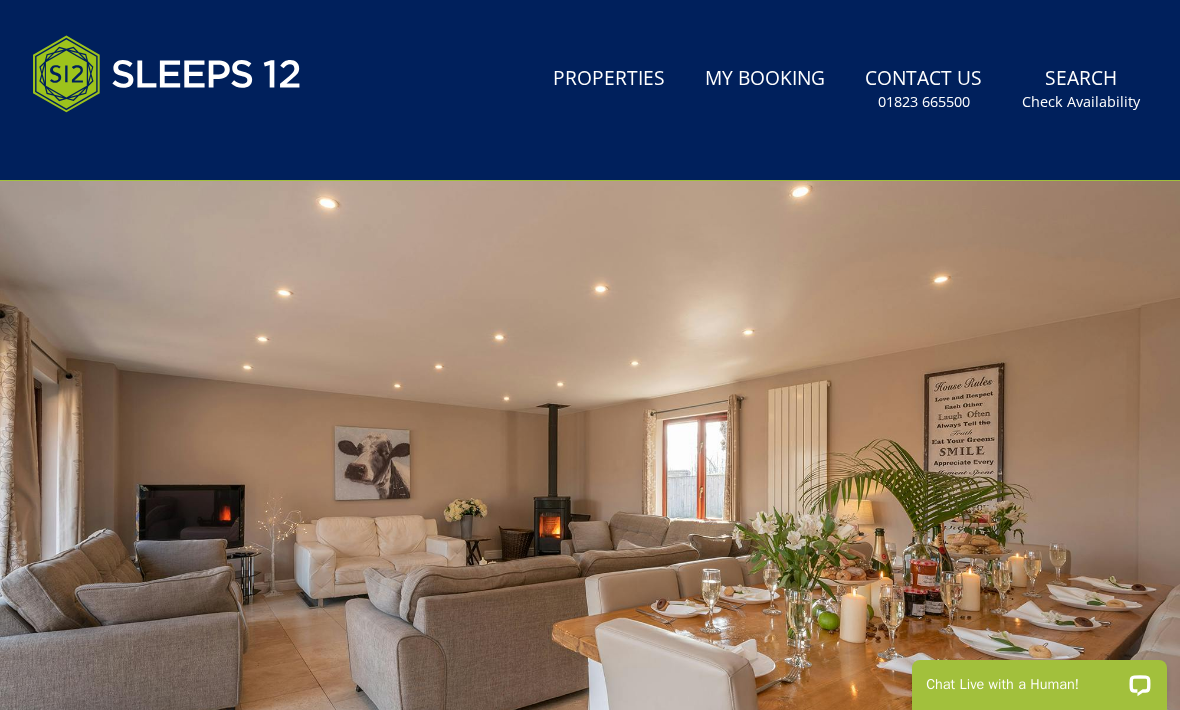 scroll, scrollTop: 0, scrollLeft: 0, axis: both 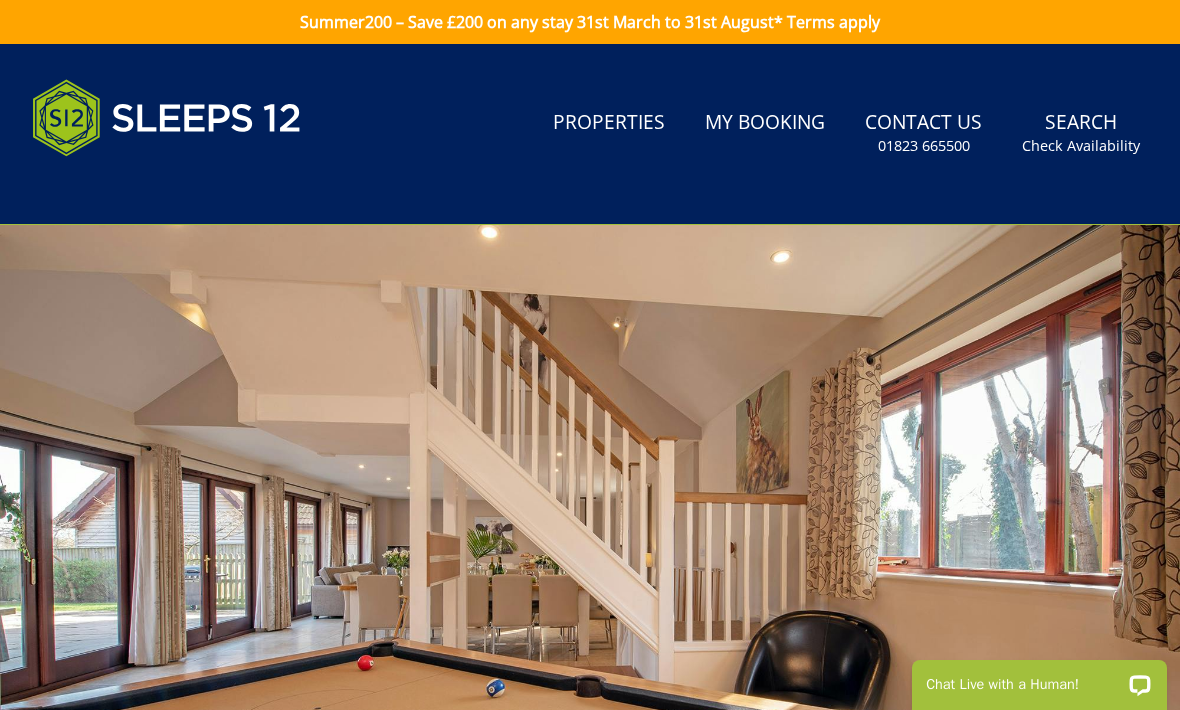 click on "Search  Check Availability" at bounding box center [1081, 133] 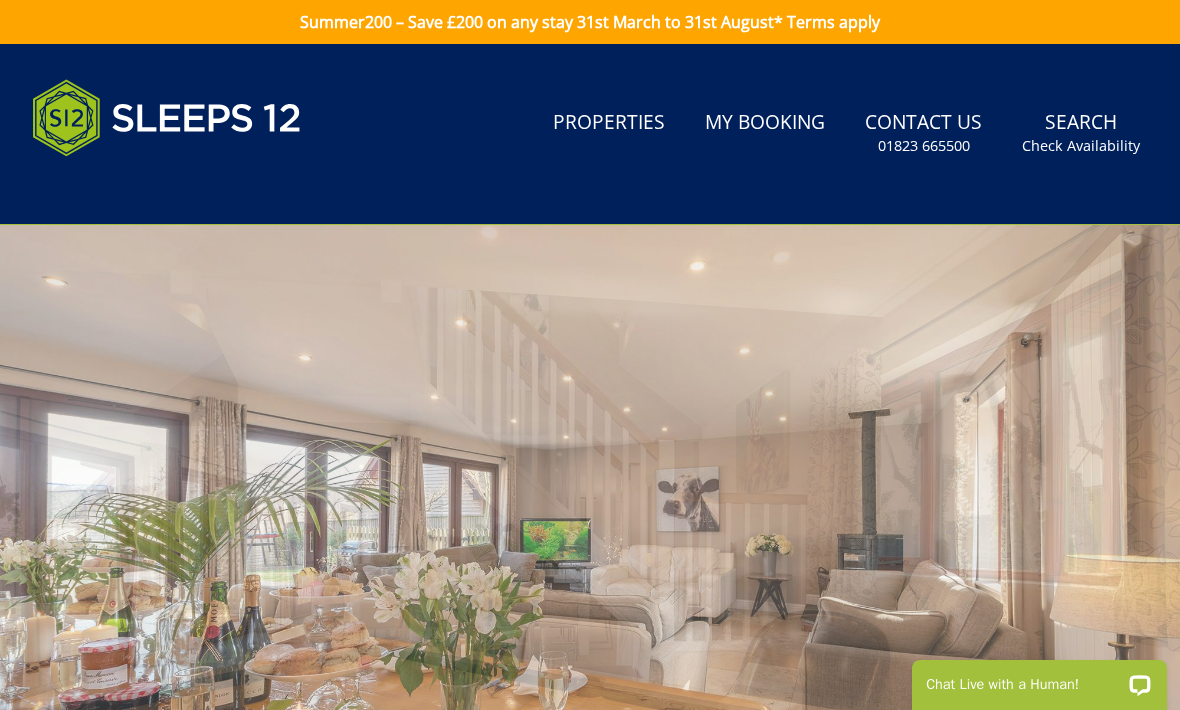 click on "Search  Check Availability" at bounding box center [1081, 133] 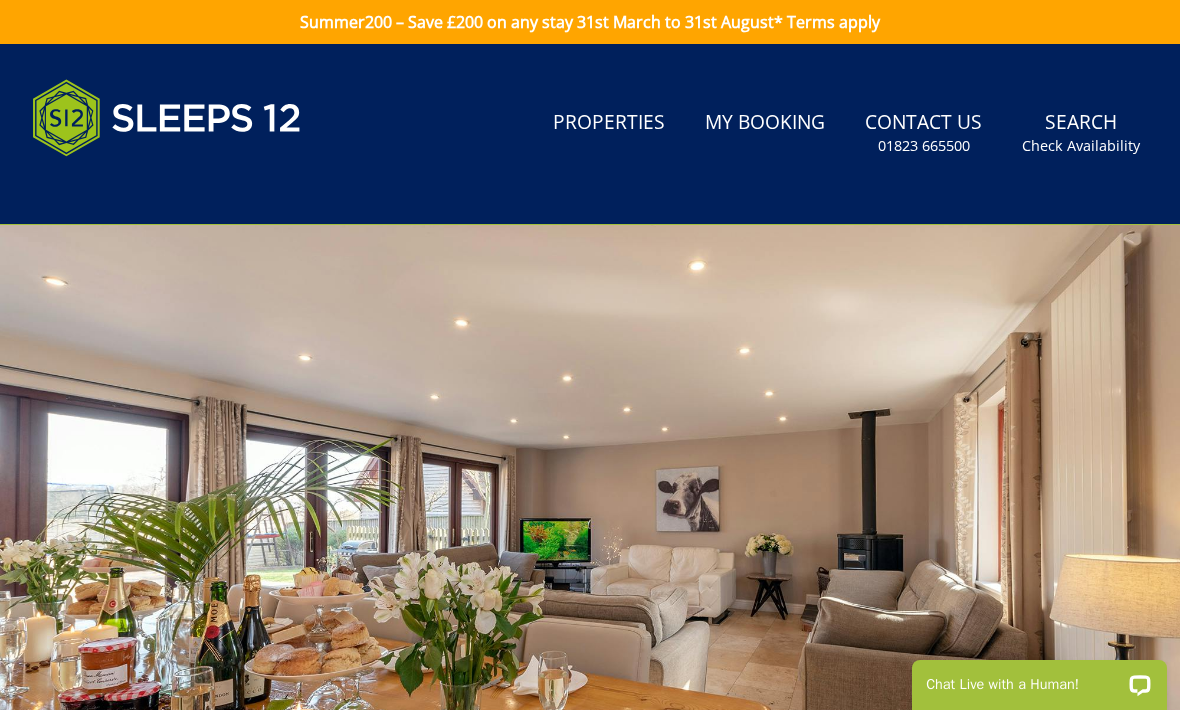 click on "Check Availability" at bounding box center (1081, 146) 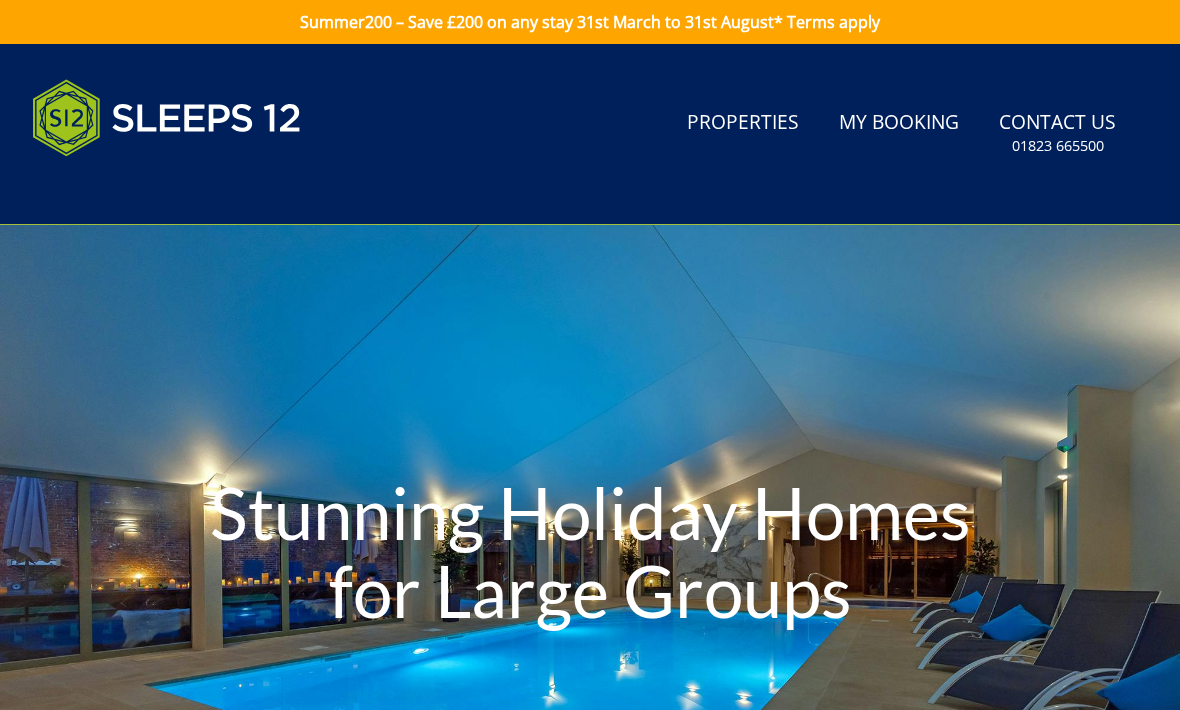 scroll, scrollTop: 0, scrollLeft: 0, axis: both 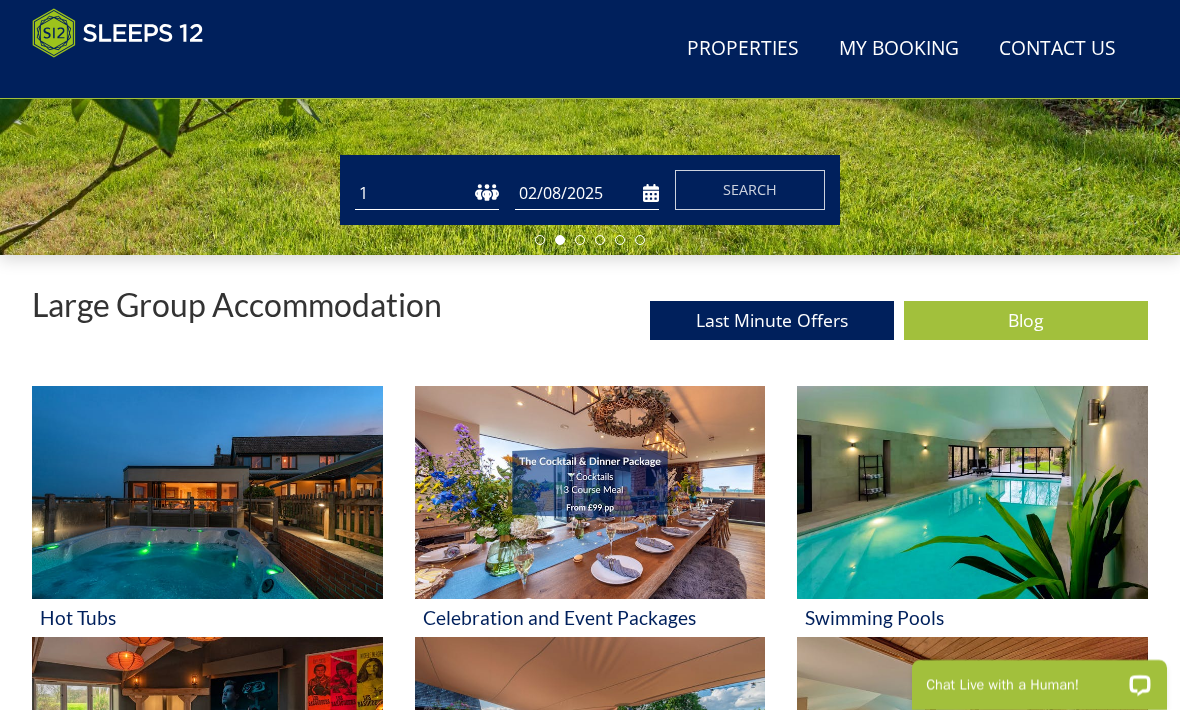 click on "1
2
3
4
5
6
7
8
9
10
11
12
13
14
15
16
17
18
19
20
21
22
23
24
25
26
27
28
29
30
31
32" at bounding box center (427, 193) 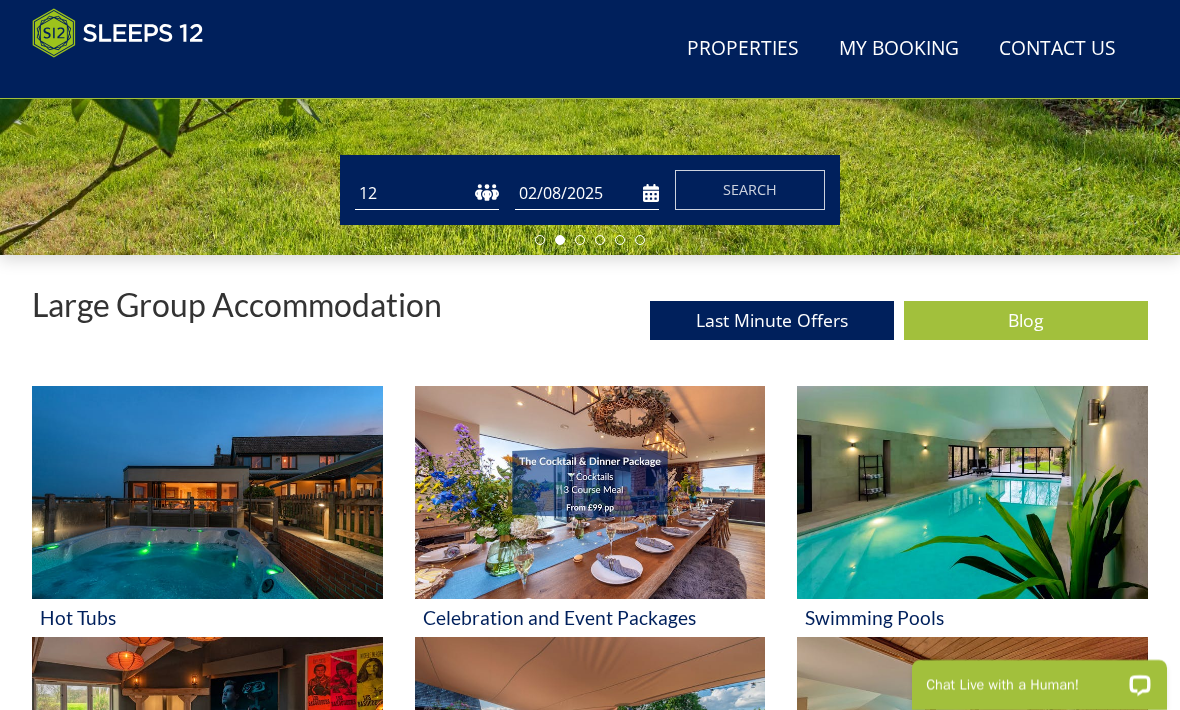 click on "Guests
1
2
3
4
5
6
7
8
9
10
11
12
13
14
15
16
17
18
19
20
21
22
23
24
25
26
27
28
29
30
31
32
Date
02/08/2025
Search" at bounding box center (590, 190) 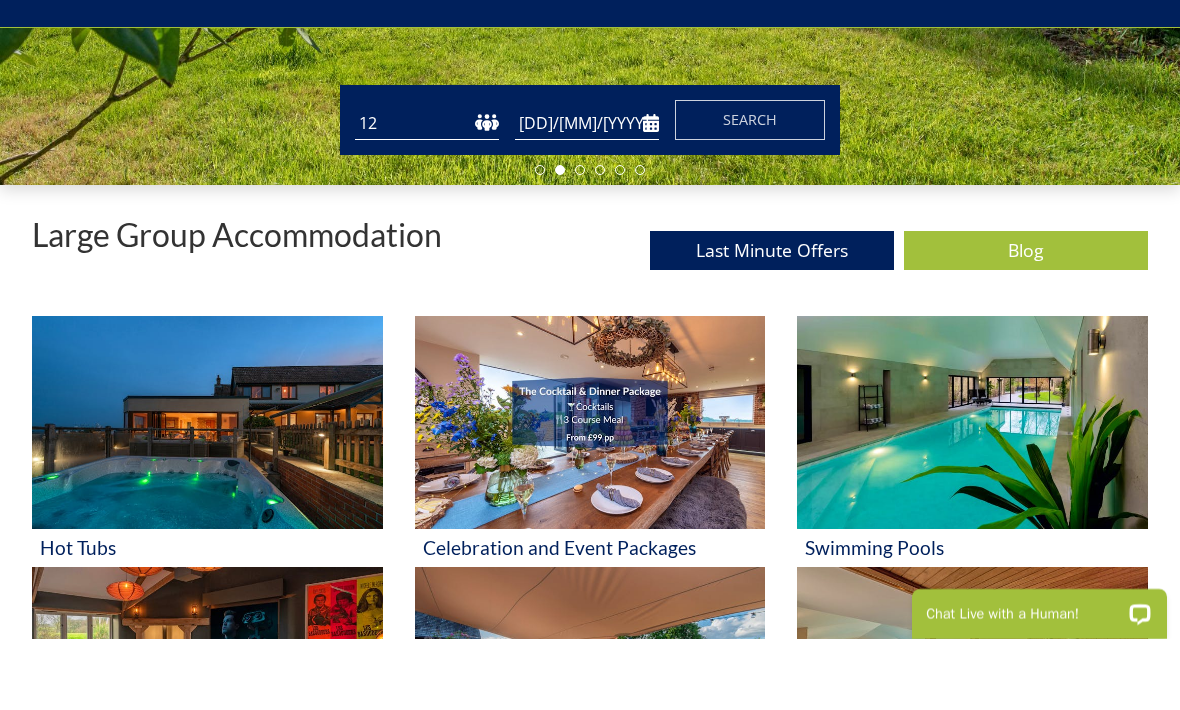scroll, scrollTop: 620, scrollLeft: 0, axis: vertical 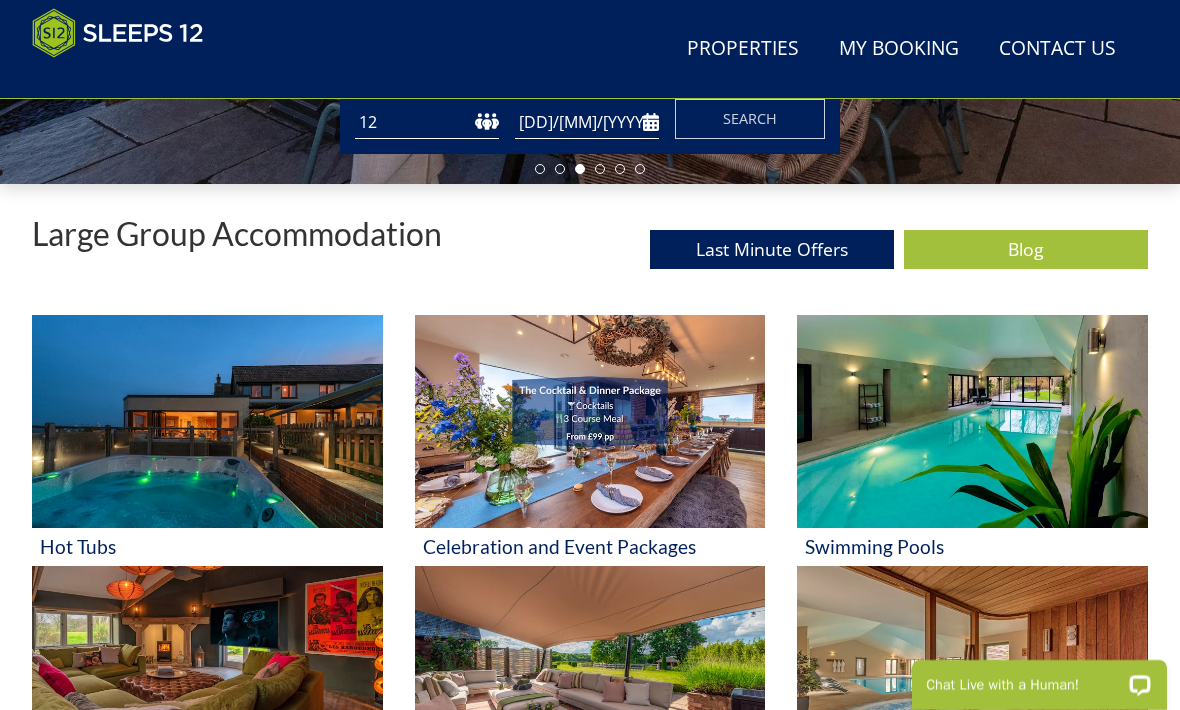 click on "[DD]/[MM]/[YYYY]" at bounding box center (587, 122) 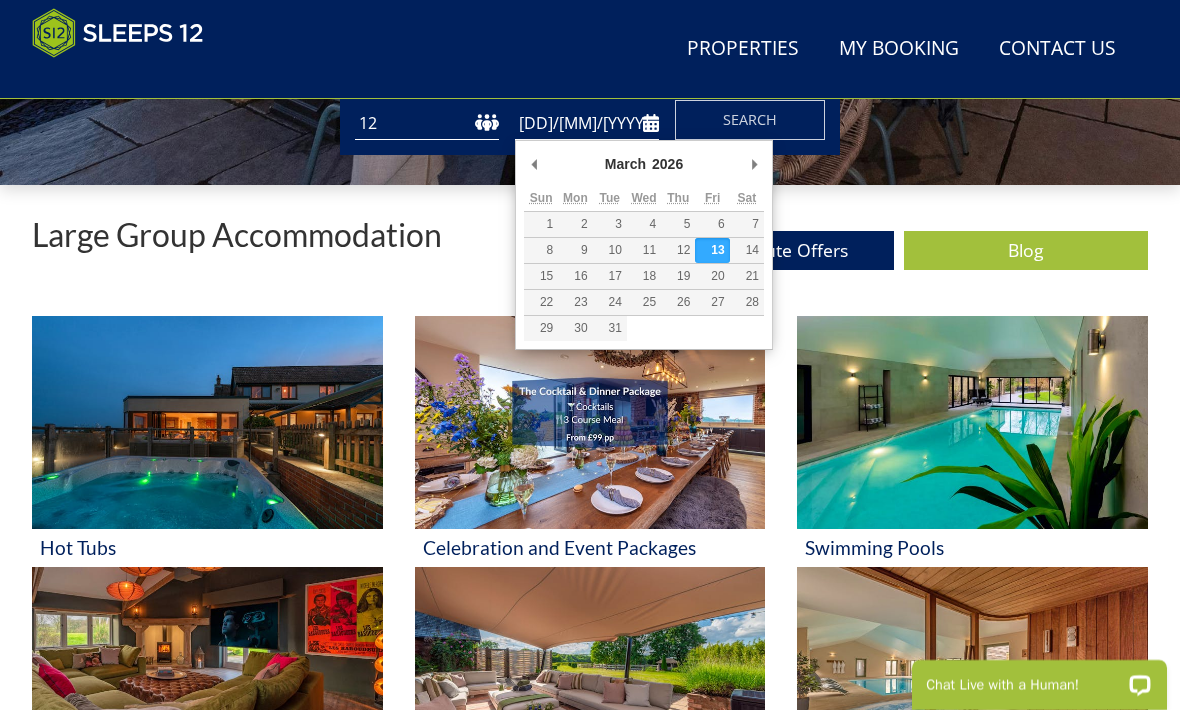 type on "27/03/2026" 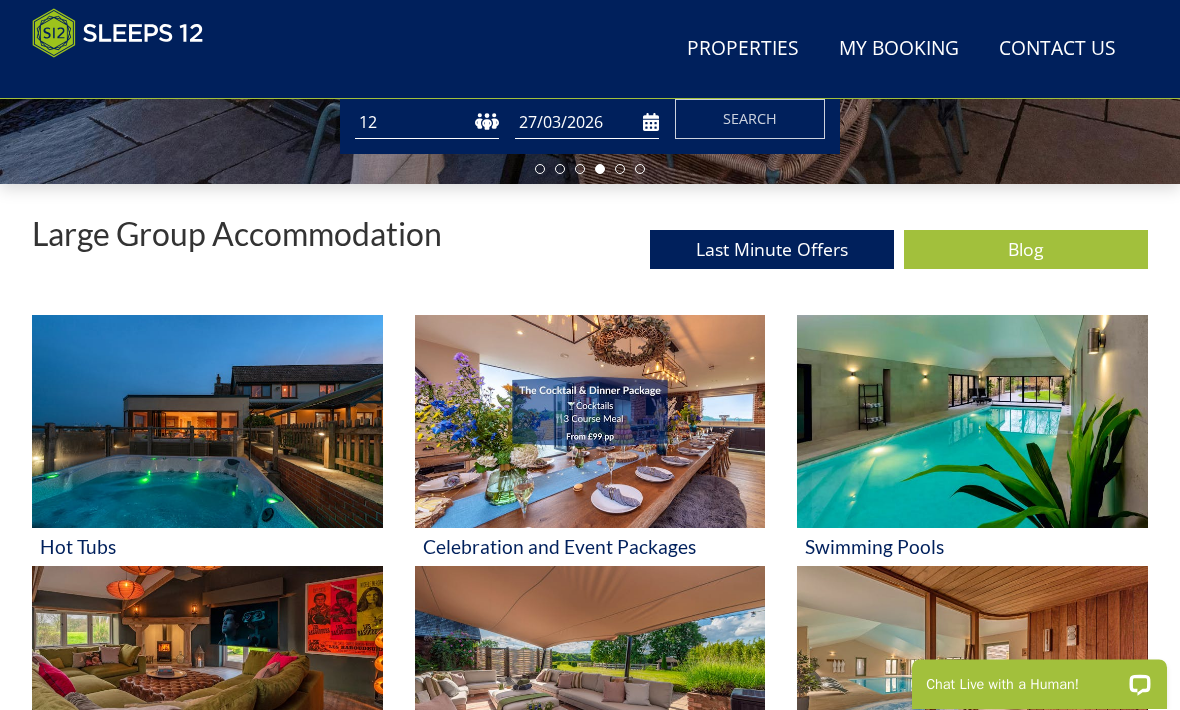 scroll, scrollTop: 620, scrollLeft: 0, axis: vertical 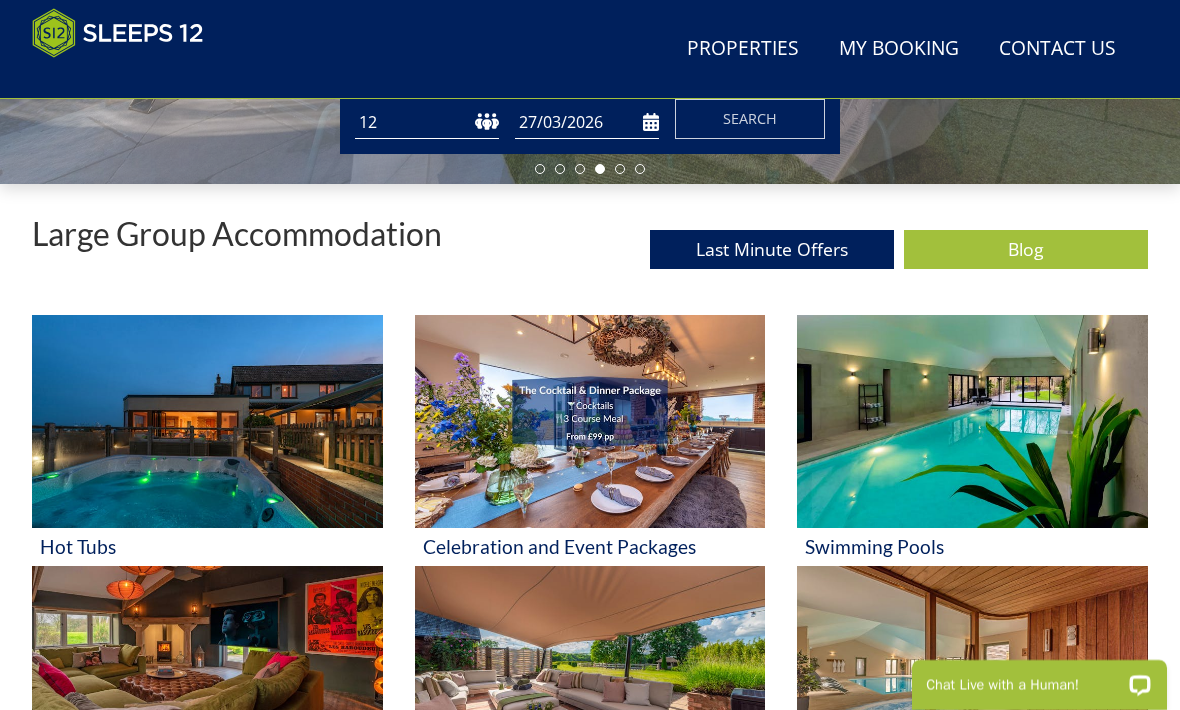 click on "Search" at bounding box center (750, 118) 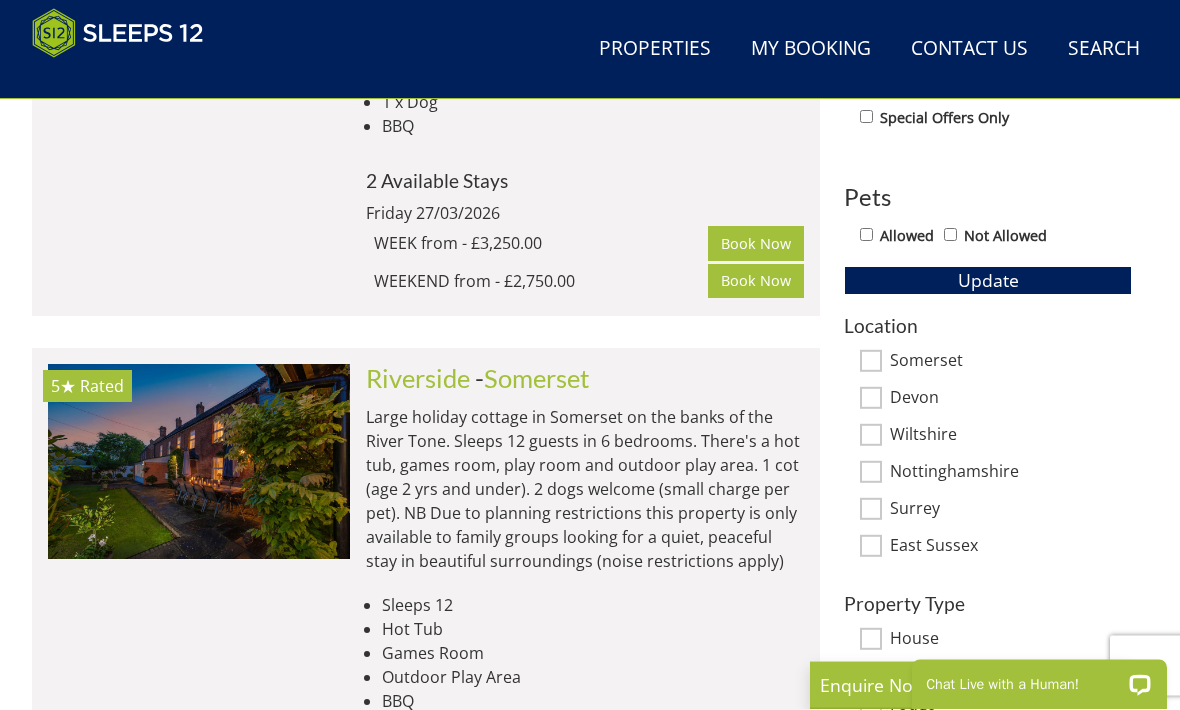 scroll, scrollTop: 1062, scrollLeft: 0, axis: vertical 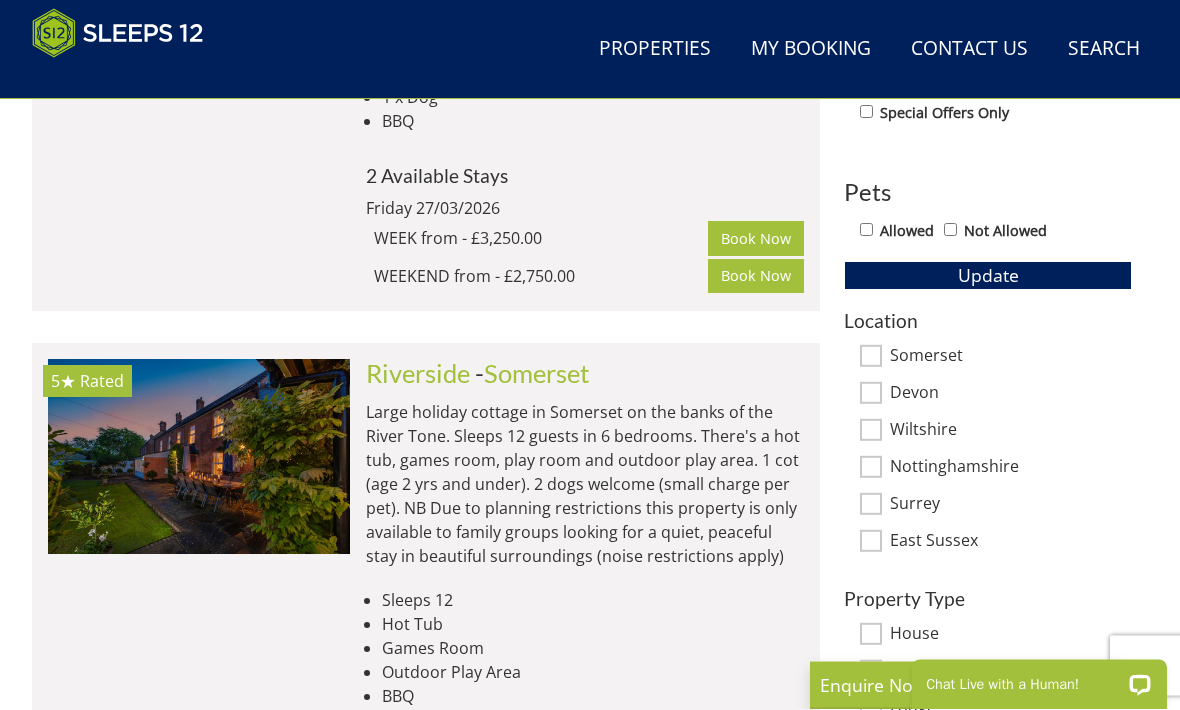 click on "Somerset" at bounding box center (871, 357) 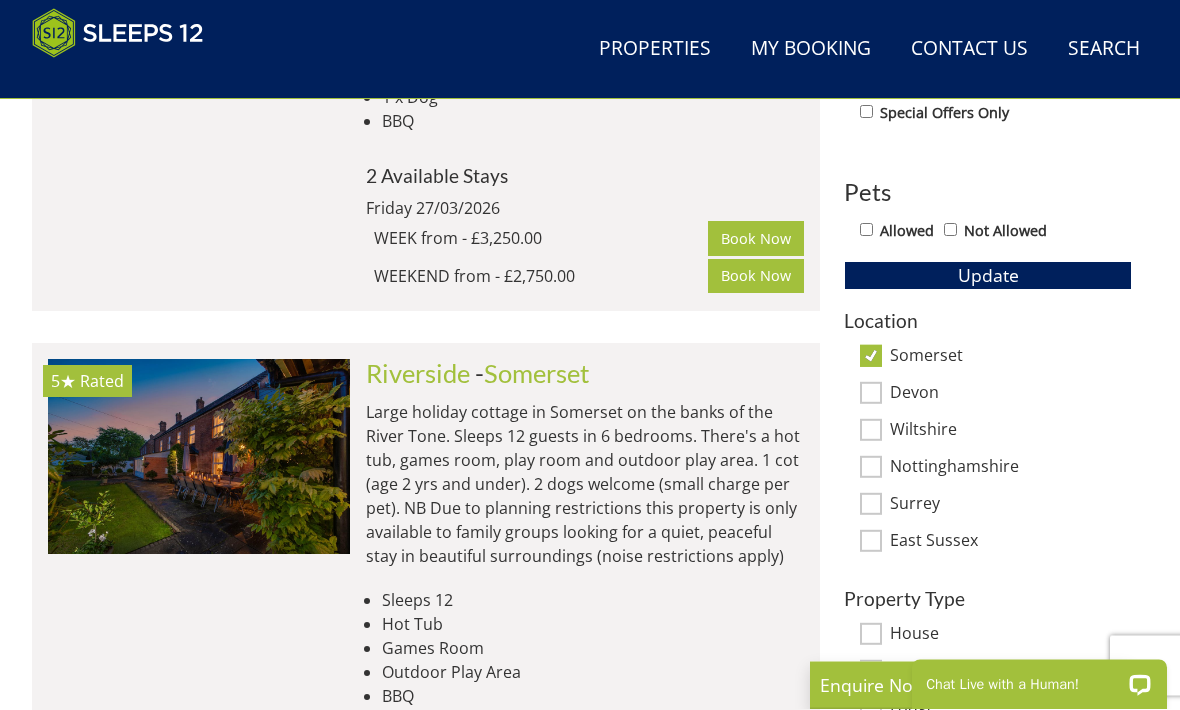 scroll, scrollTop: 1063, scrollLeft: 0, axis: vertical 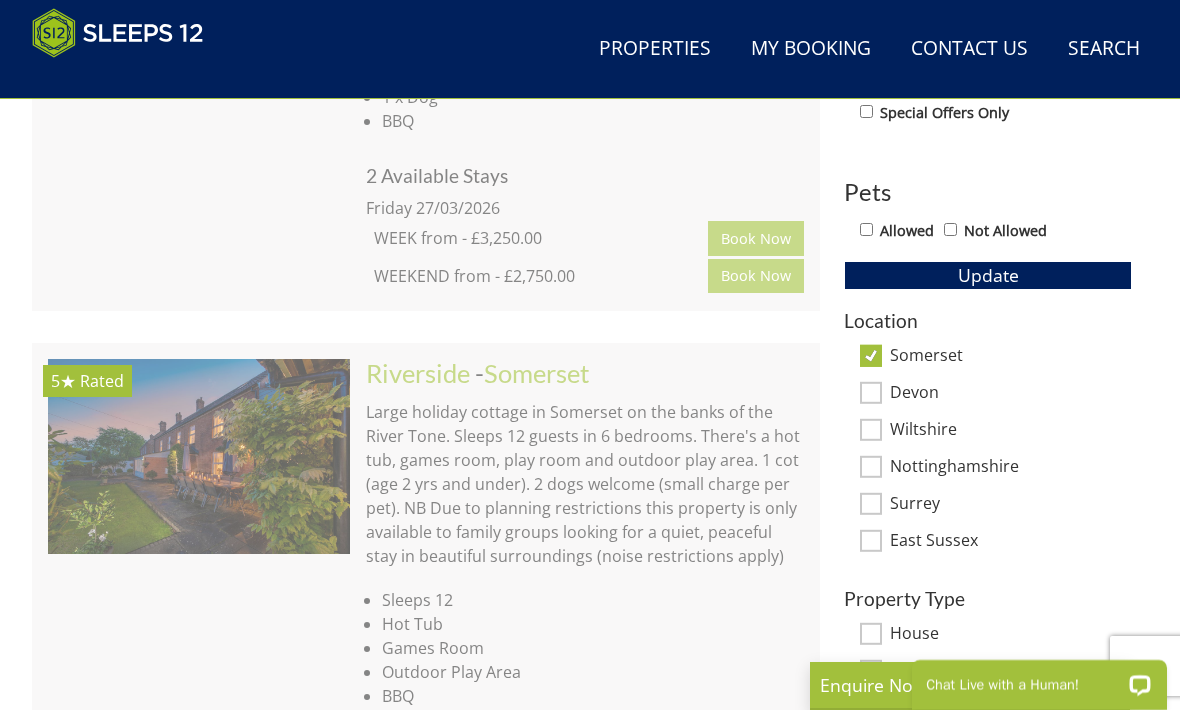 click on "Devon" at bounding box center (871, 393) 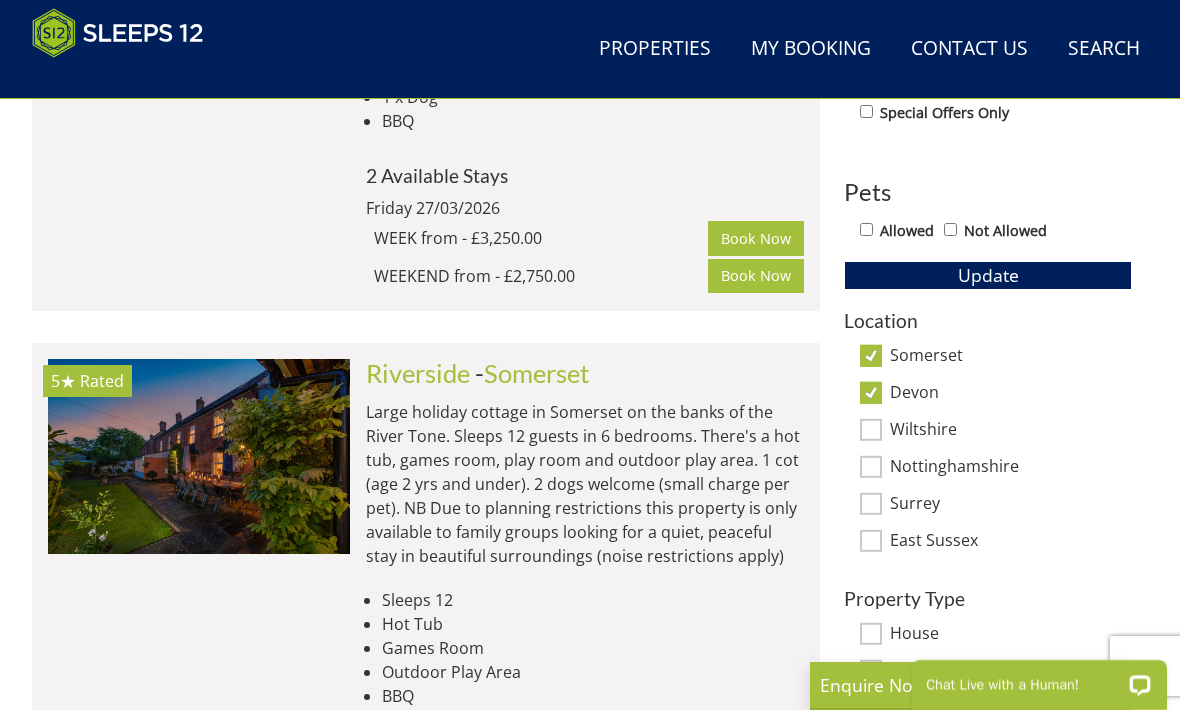 click on "Wiltshire" at bounding box center (871, 430) 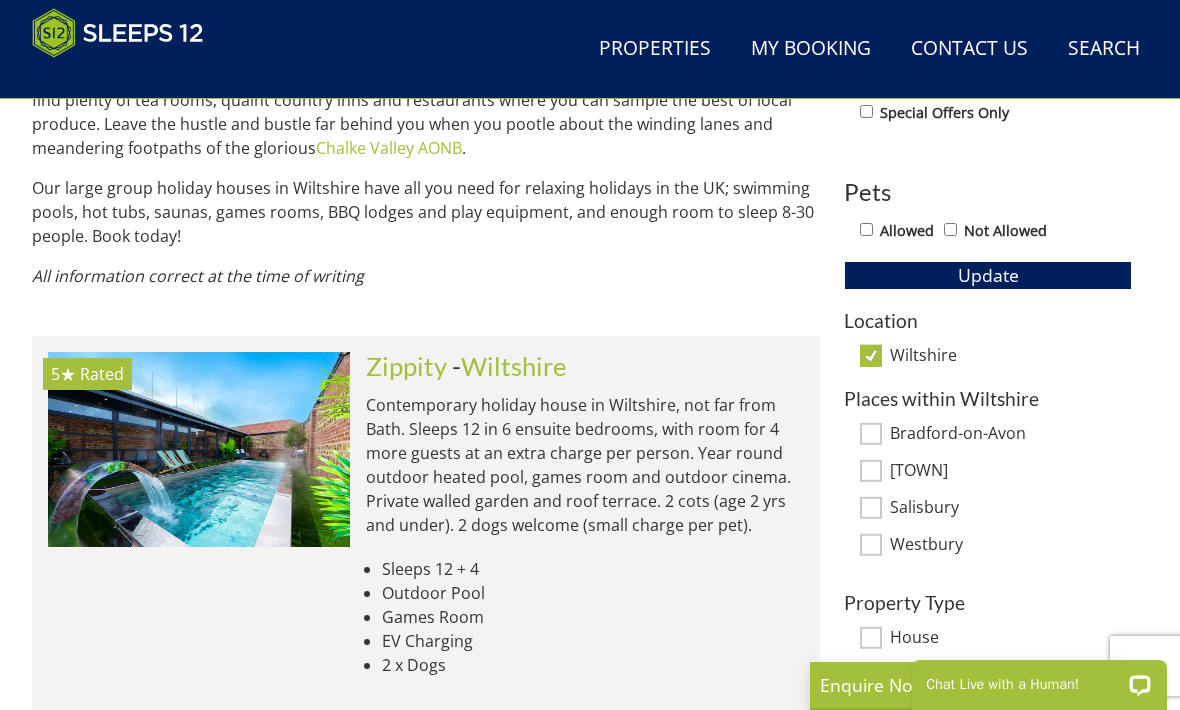 click on "Allowed" at bounding box center (866, 229) 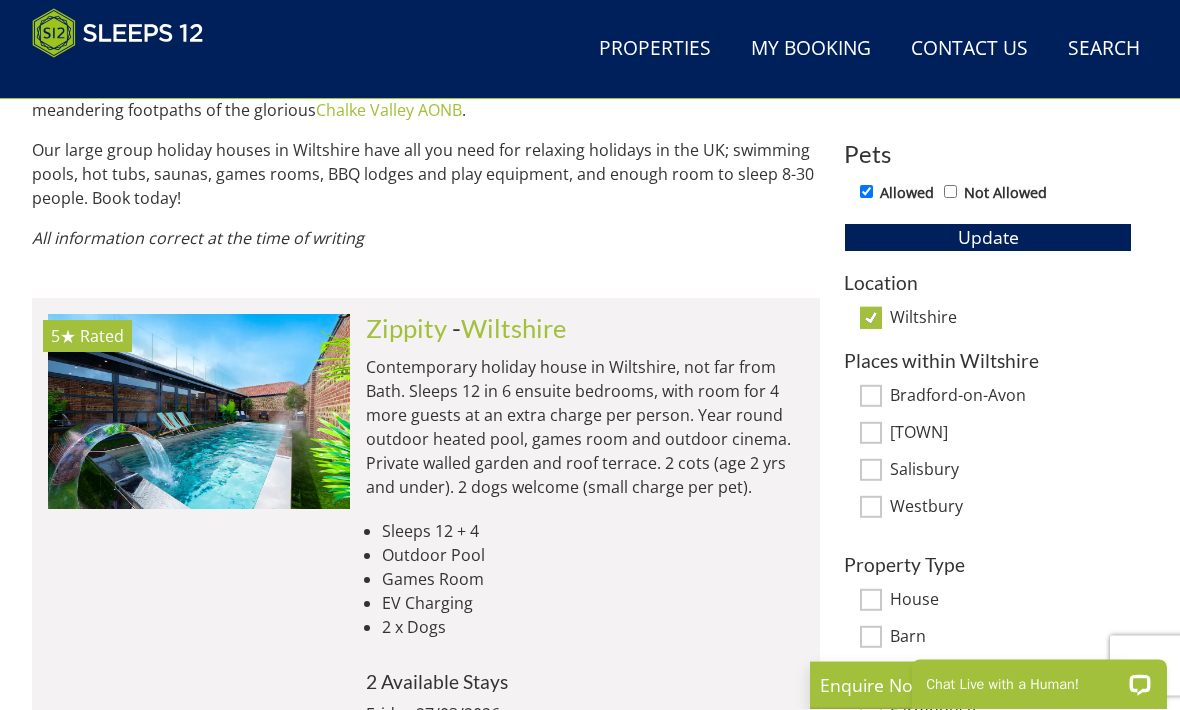 scroll, scrollTop: 1095, scrollLeft: 0, axis: vertical 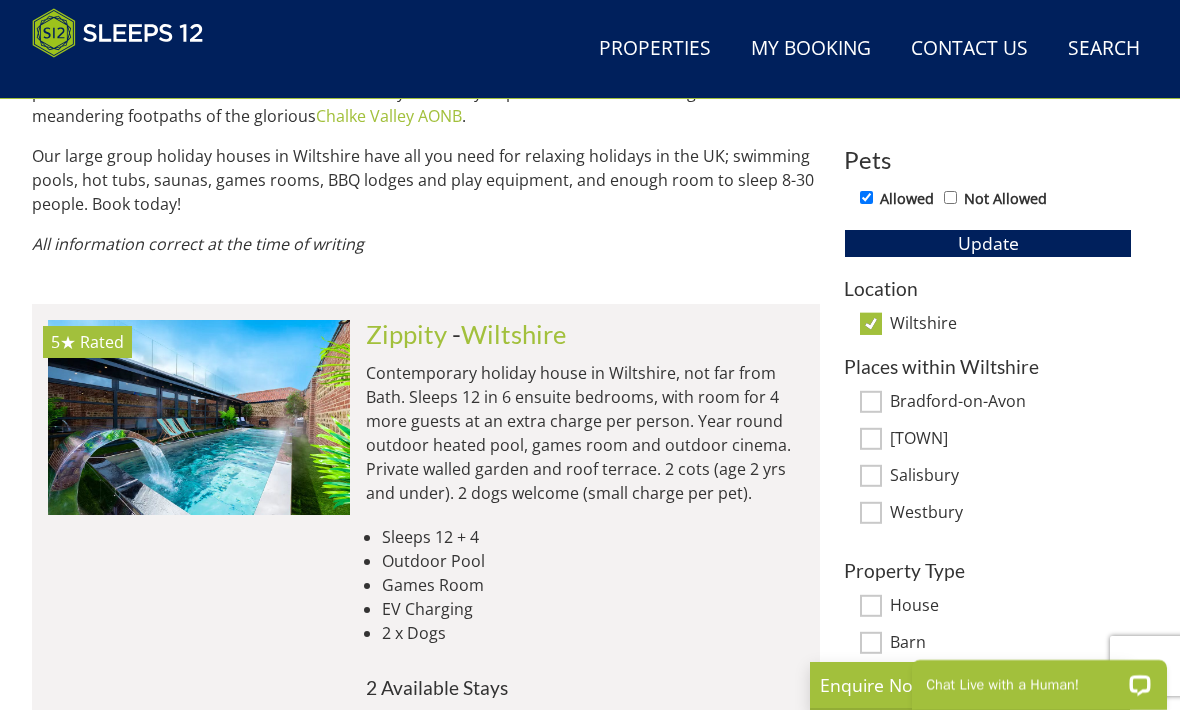 click on "Wiltshire" at bounding box center (871, 324) 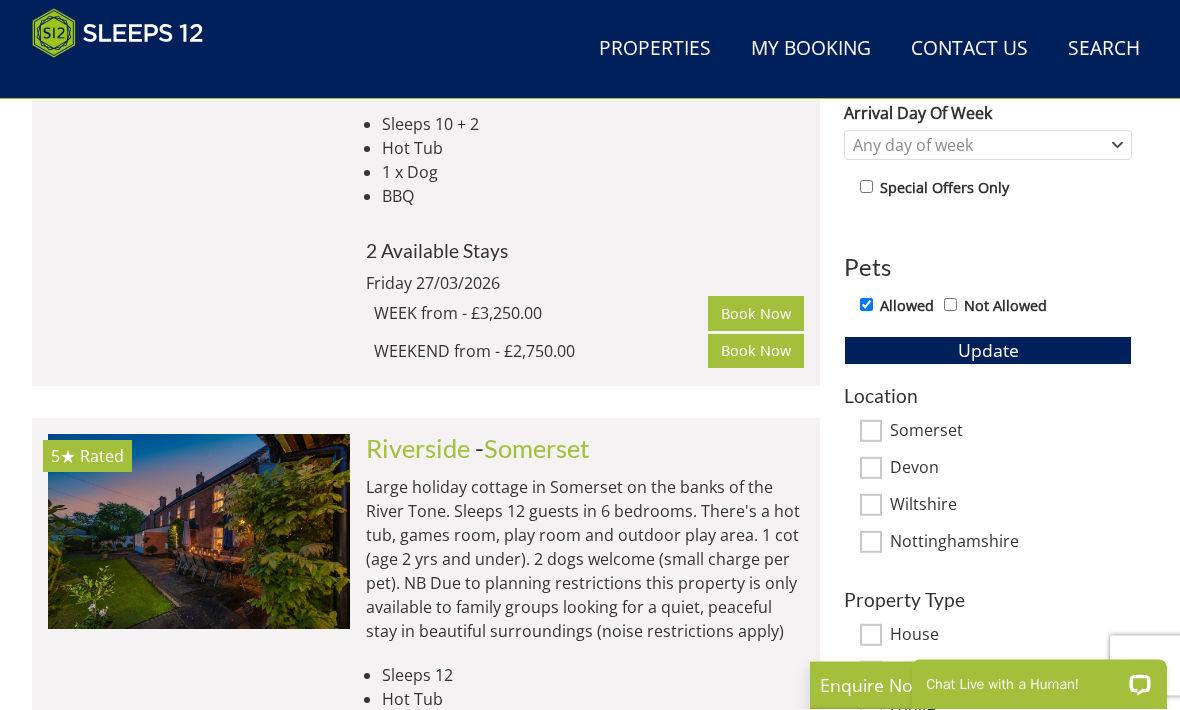 scroll, scrollTop: 1088, scrollLeft: 0, axis: vertical 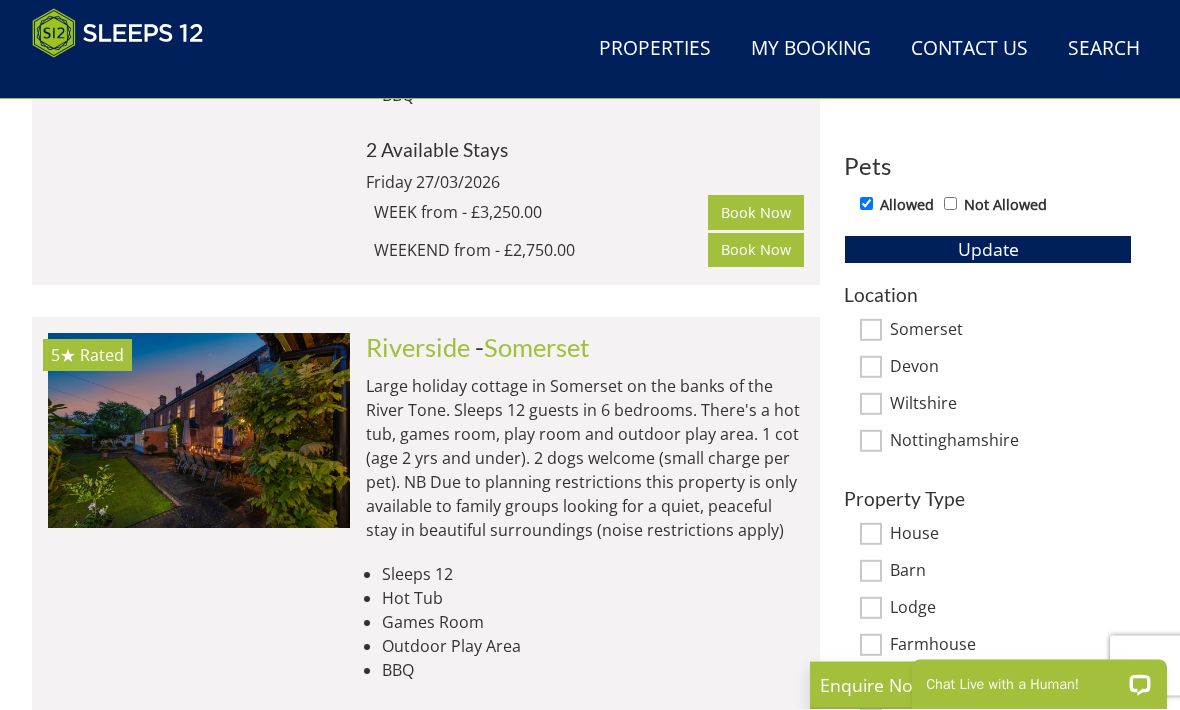 click on "Somerset" at bounding box center [871, 331] 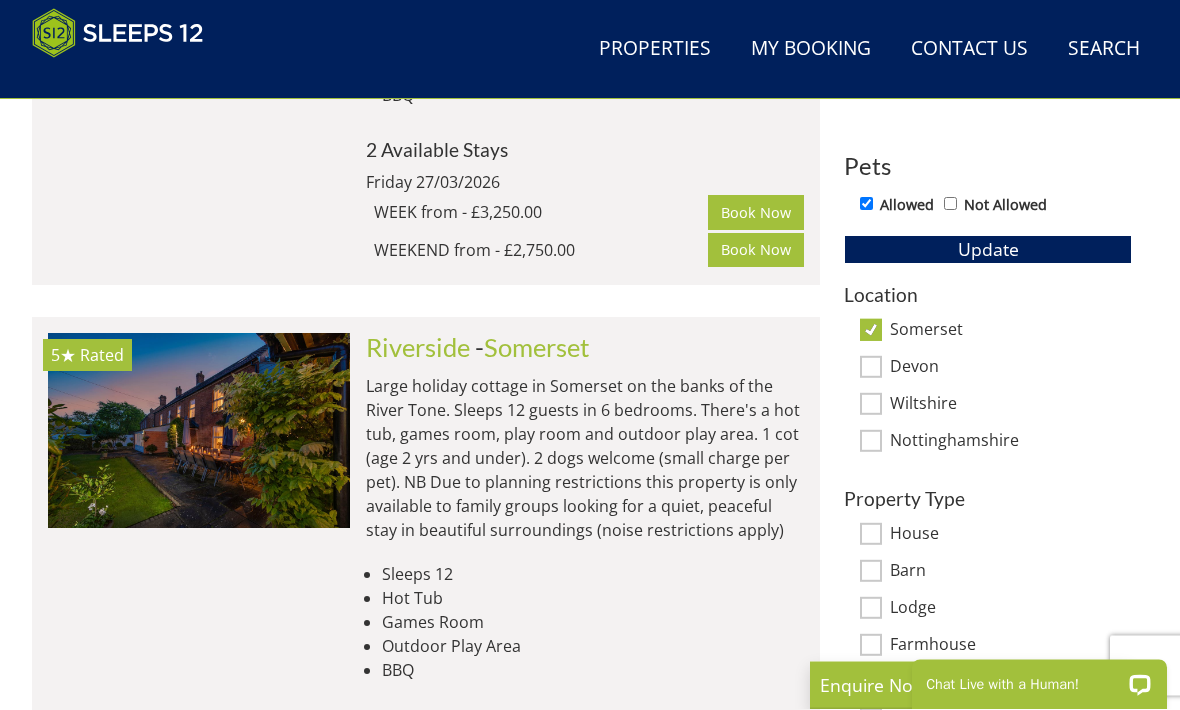 scroll, scrollTop: 1089, scrollLeft: 0, axis: vertical 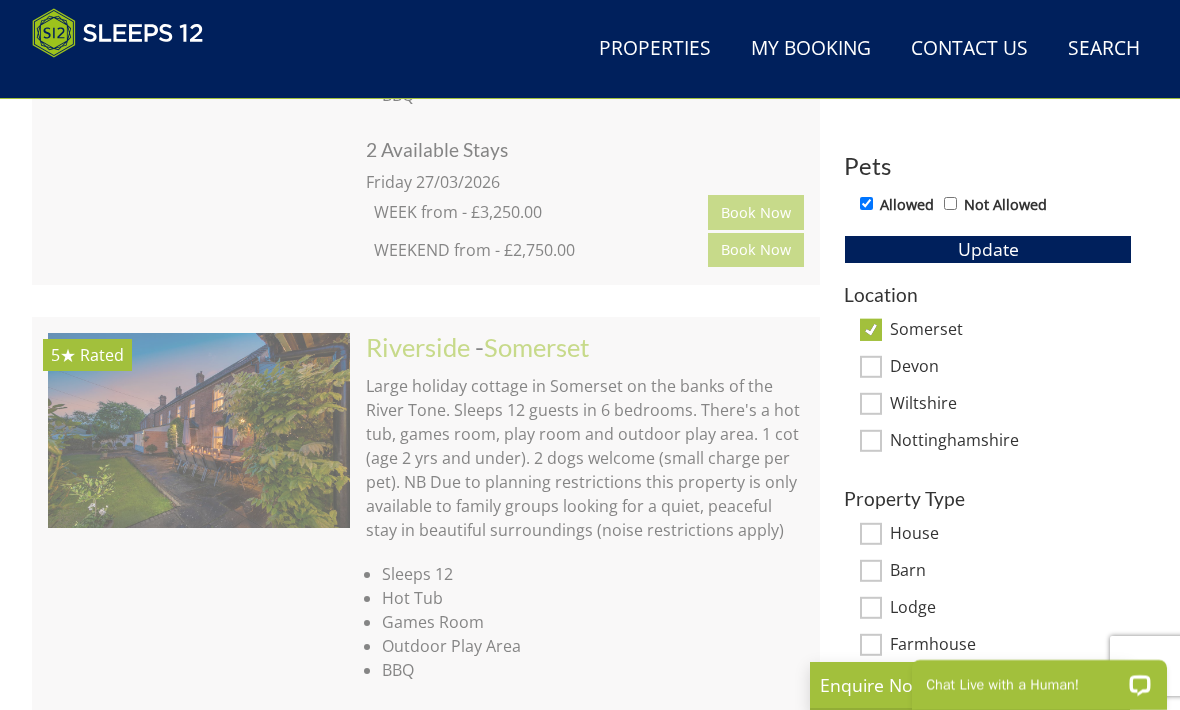 click on "Devon" at bounding box center [871, 367] 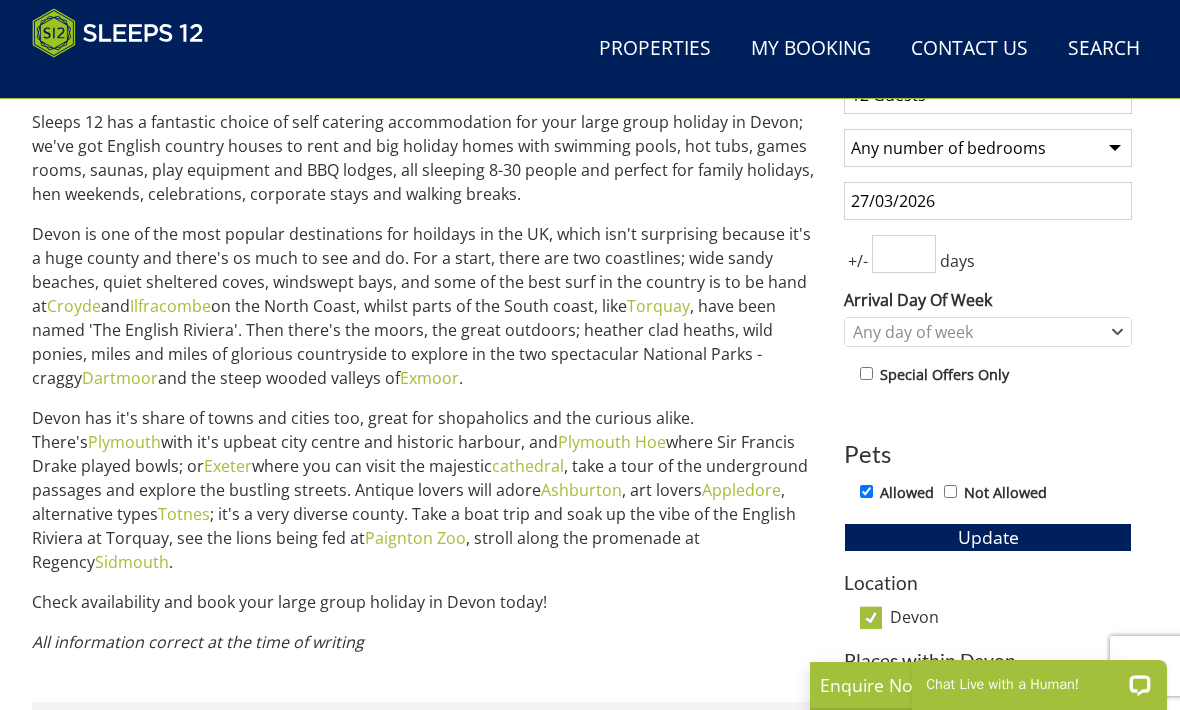 scroll, scrollTop: 800, scrollLeft: 0, axis: vertical 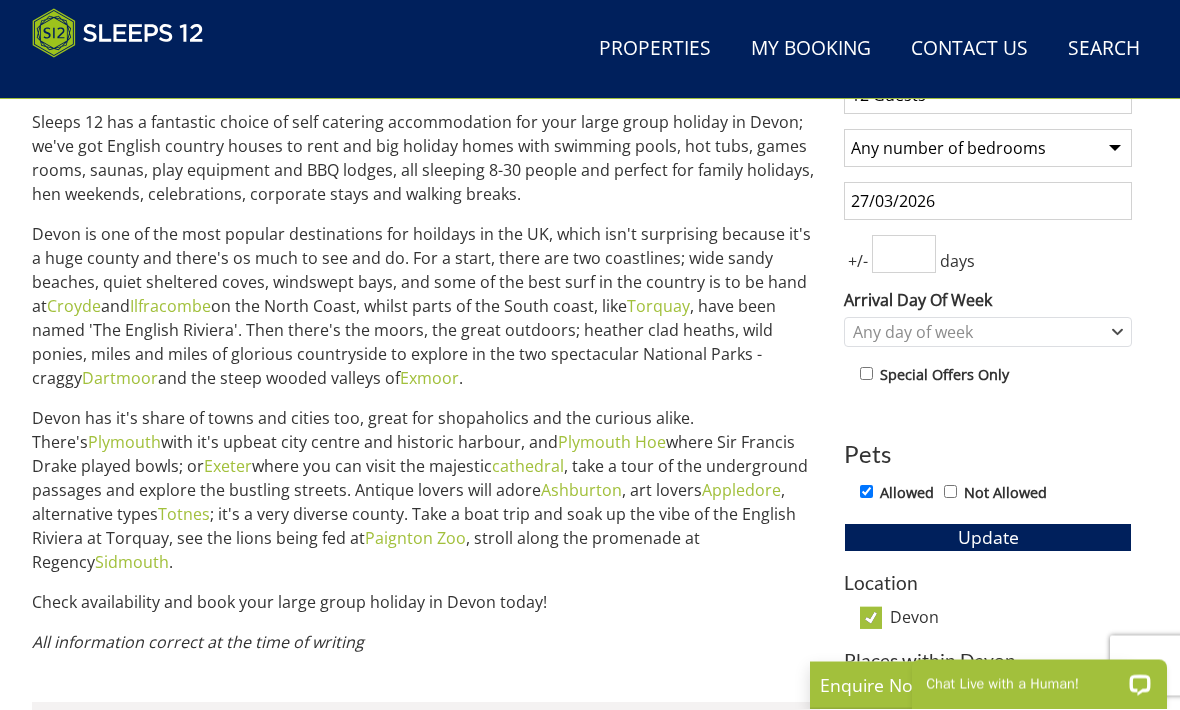 click at bounding box center (904, 255) 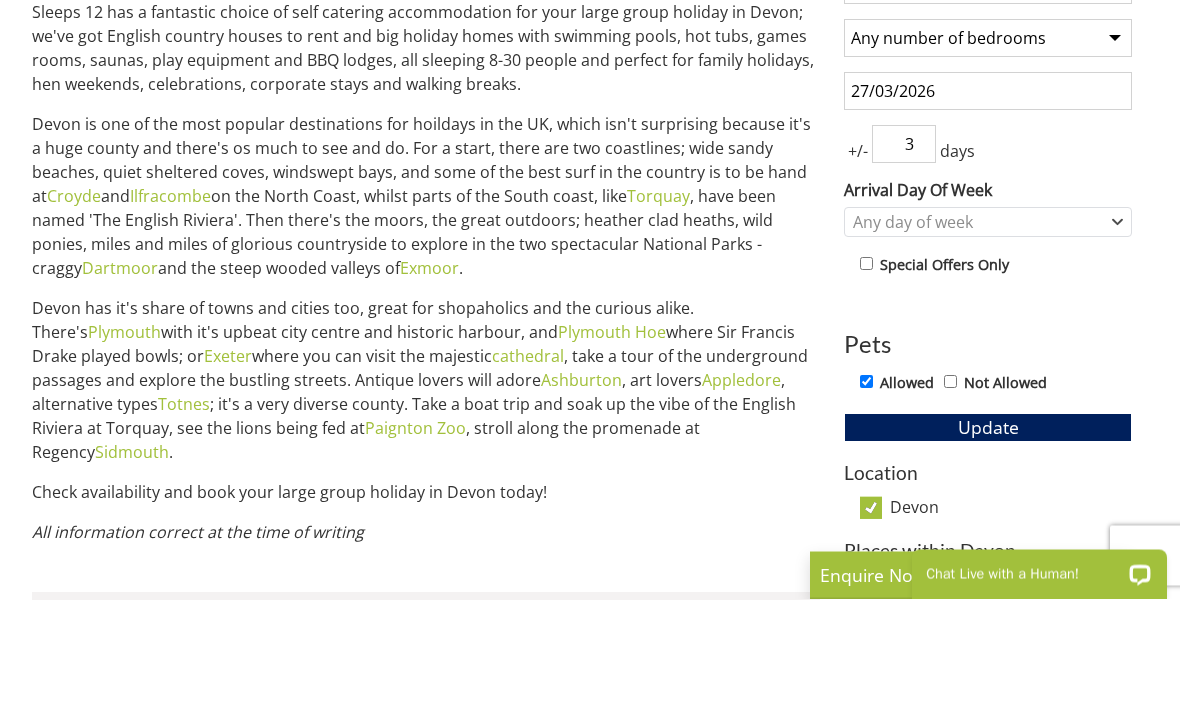 type on "3" 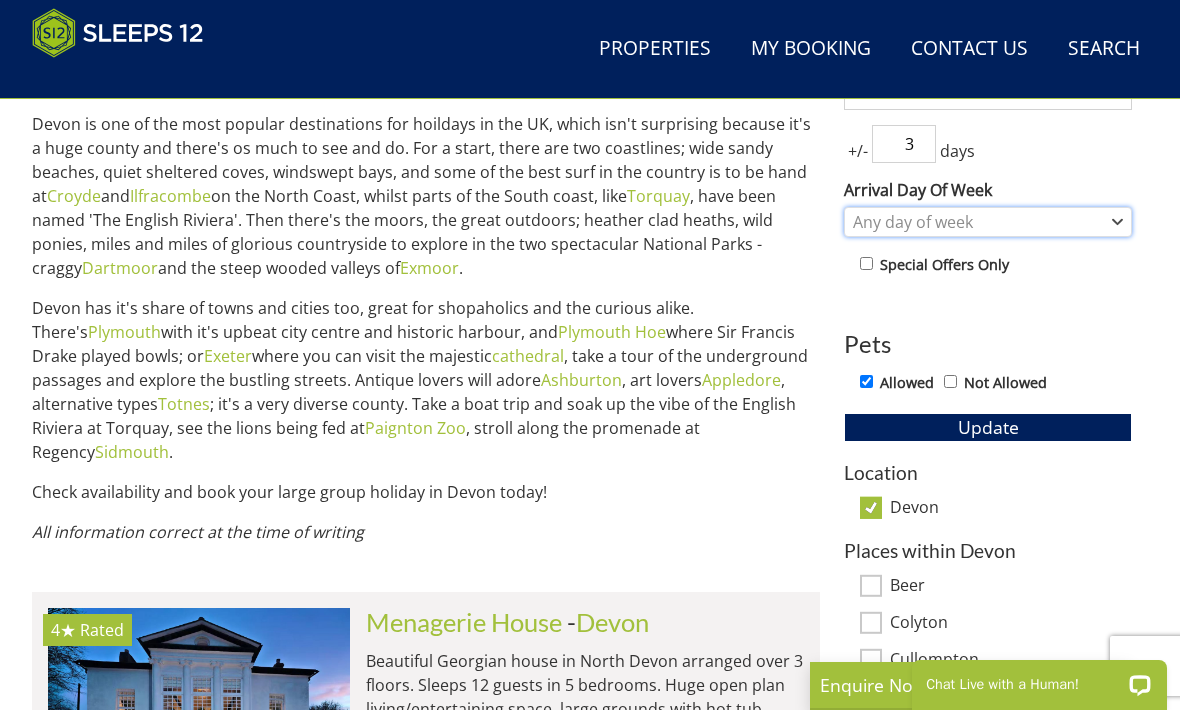 click on "Any day of week" at bounding box center [988, 222] 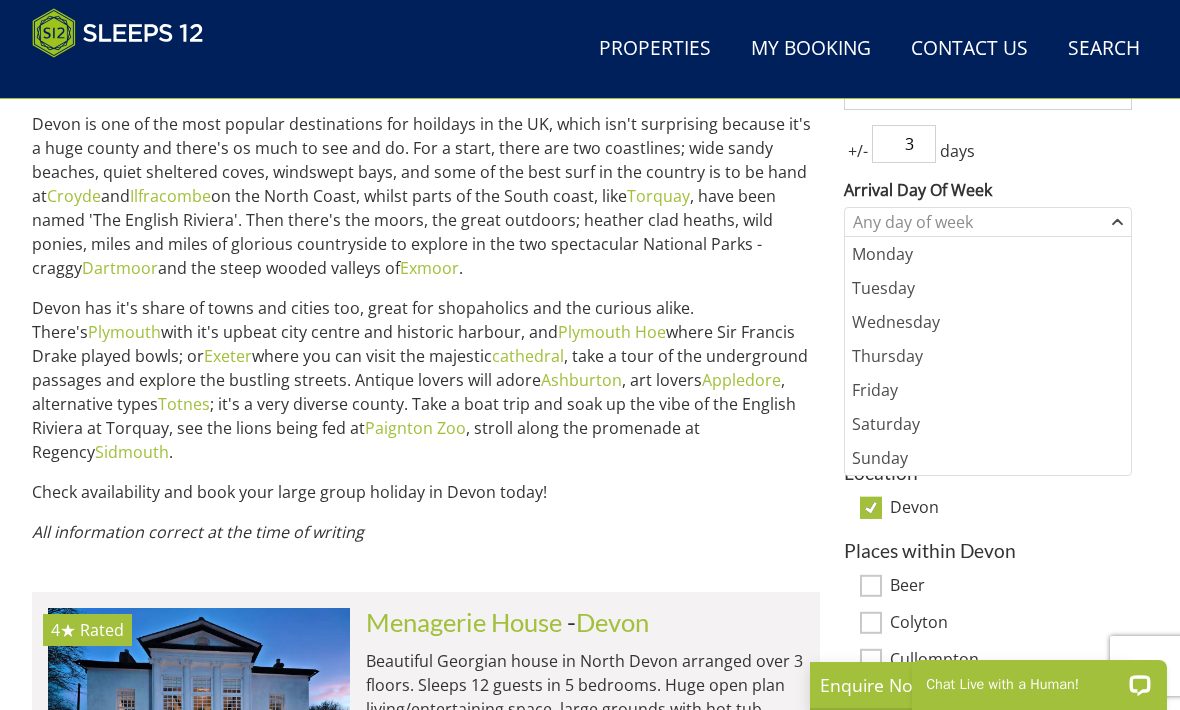 click on "Friday" at bounding box center [988, 390] 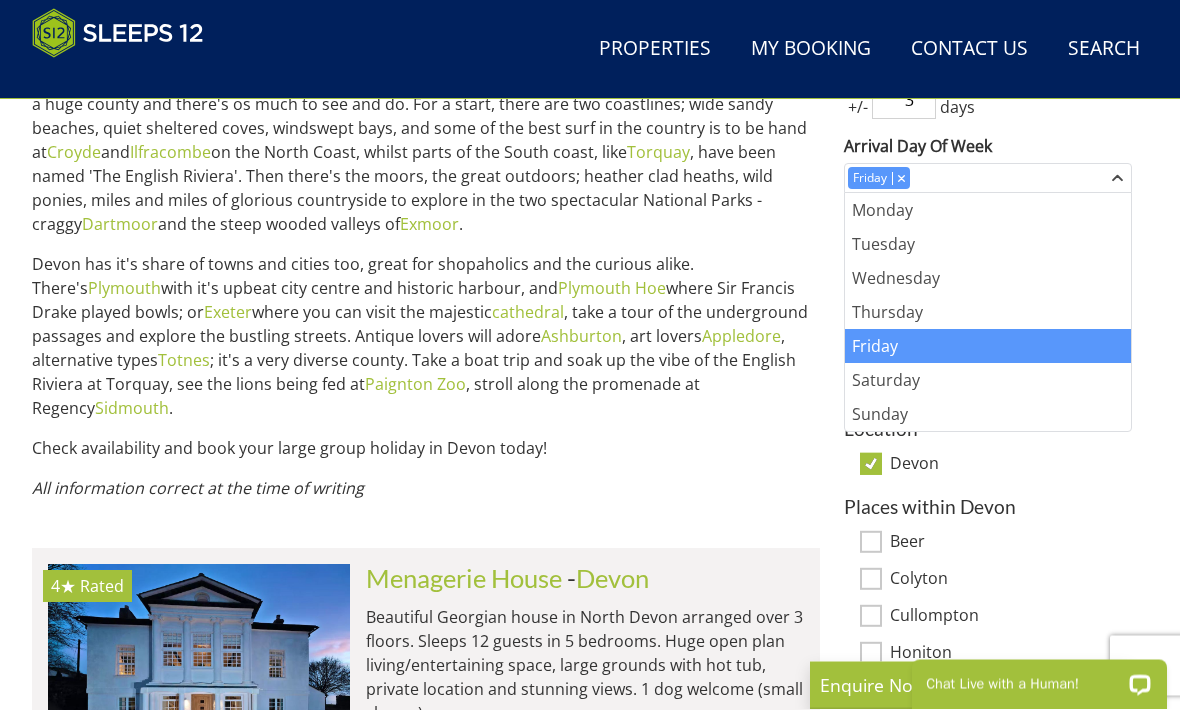 click on "Places within Devon
Beer
Colyton
Cullompton
Honiton
Kingsbridge
Salcombe
More Locations...
South Molton
Tiverton
Less Locations..." at bounding box center (988, 638) 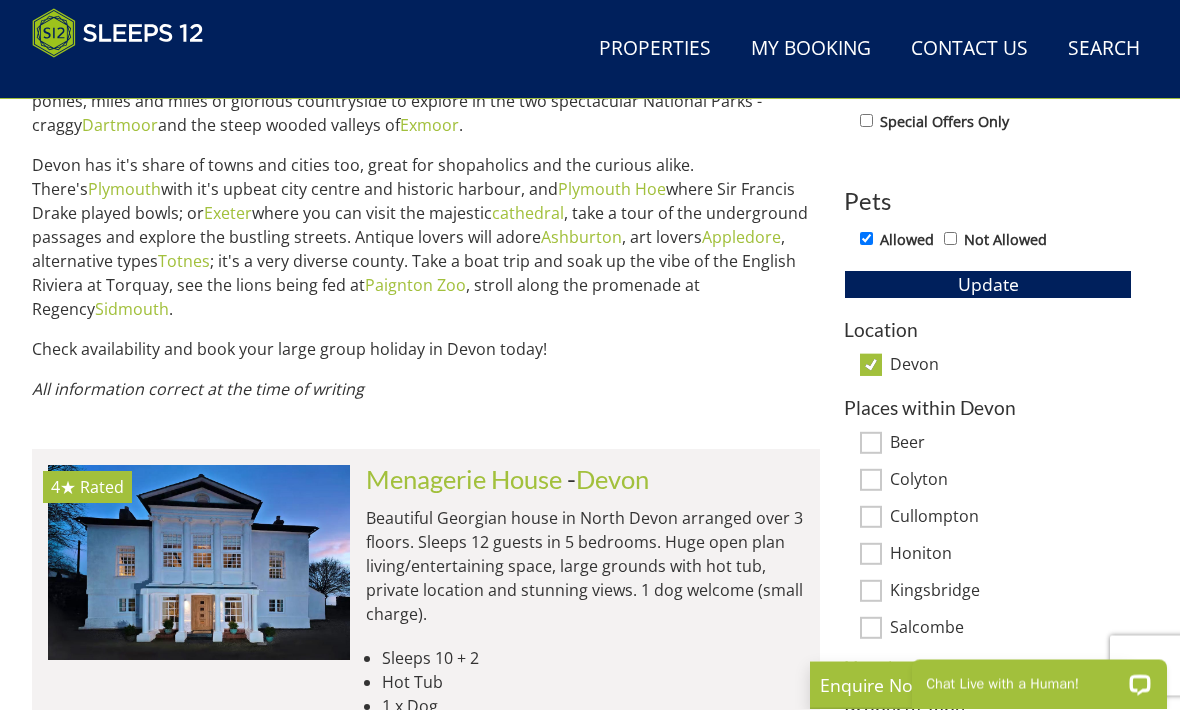 scroll, scrollTop: 1053, scrollLeft: 0, axis: vertical 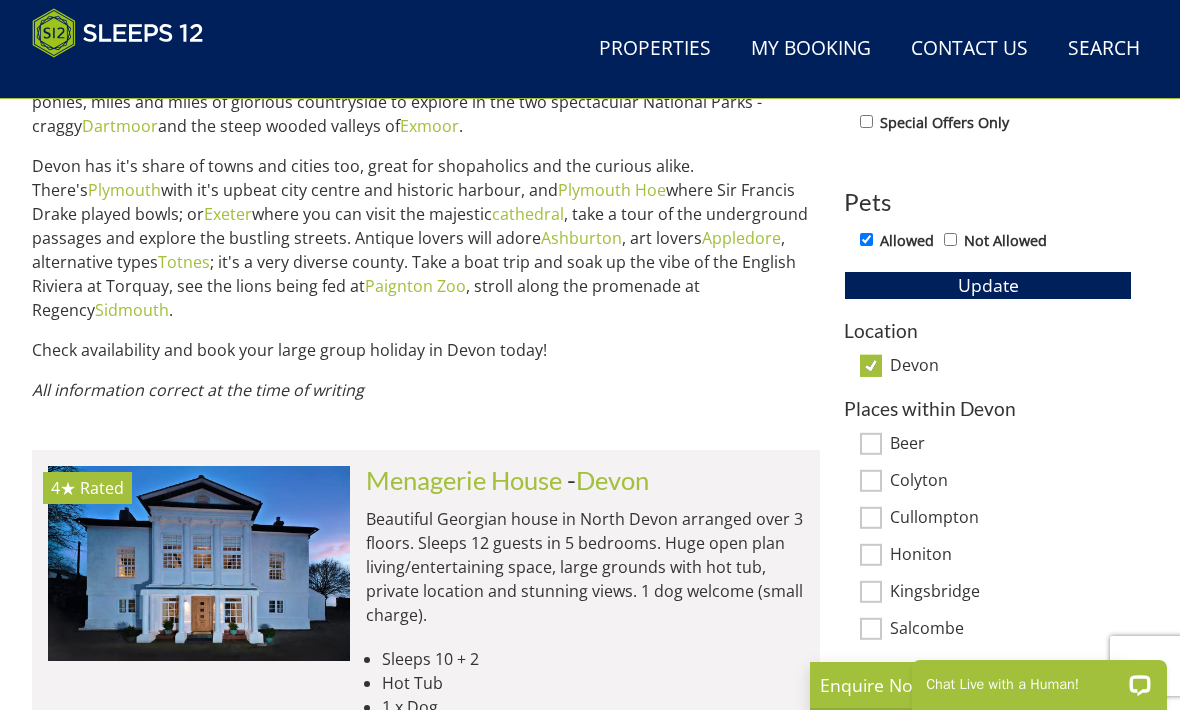 click on "Update" at bounding box center [988, 285] 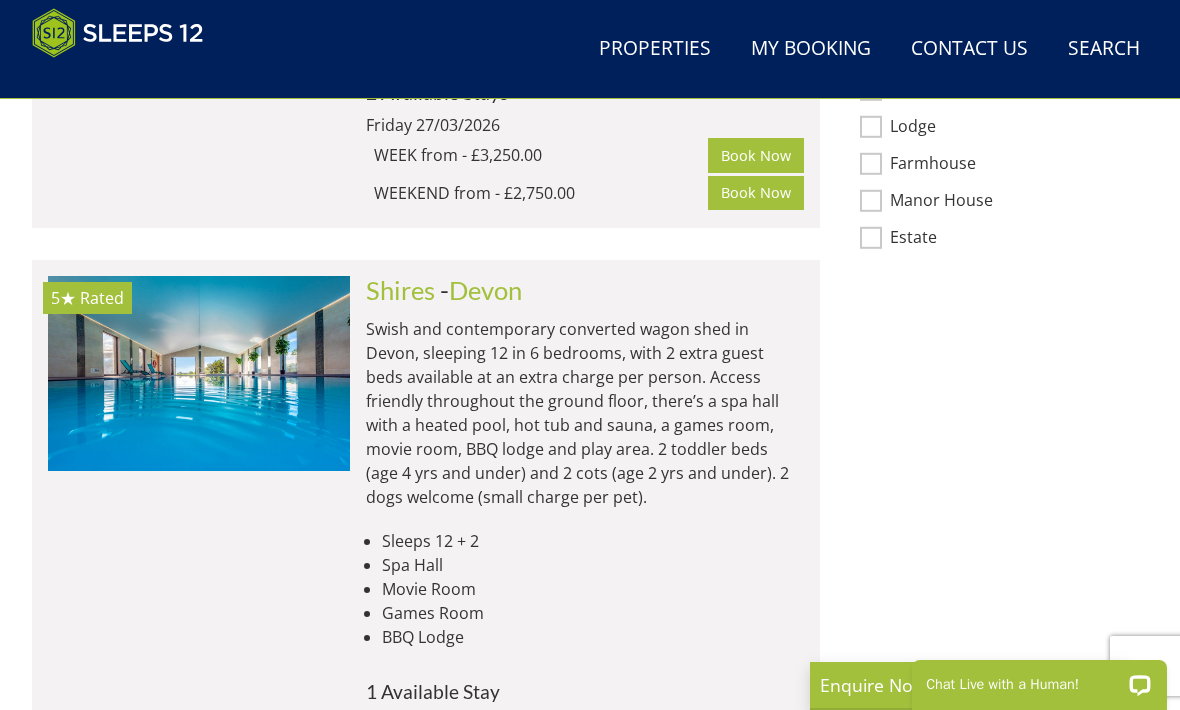 scroll, scrollTop: 1743, scrollLeft: 0, axis: vertical 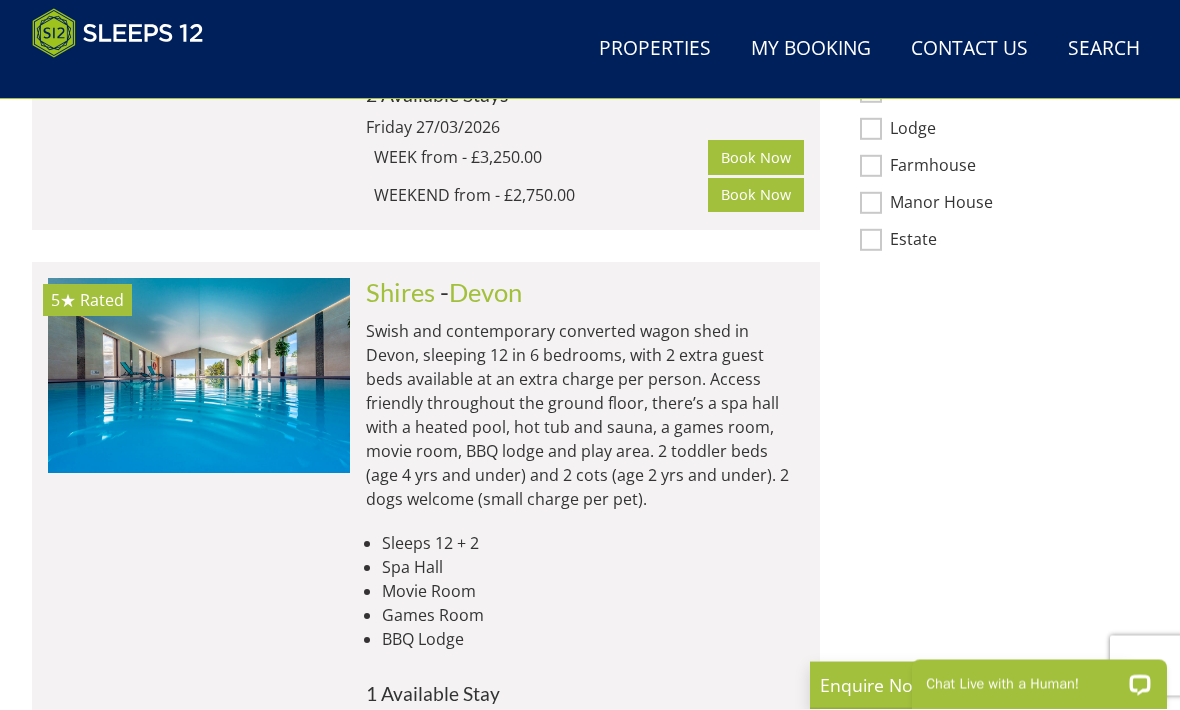 click on "Devon" at bounding box center (485, 293) 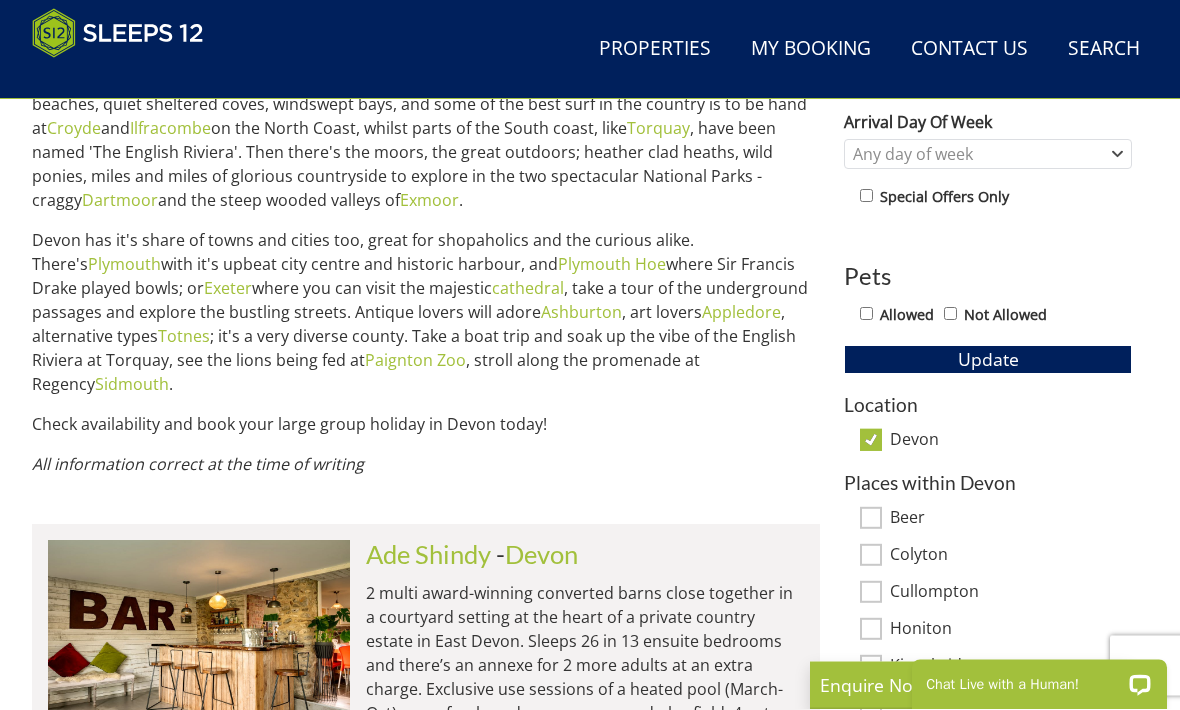 scroll, scrollTop: 973, scrollLeft: 0, axis: vertical 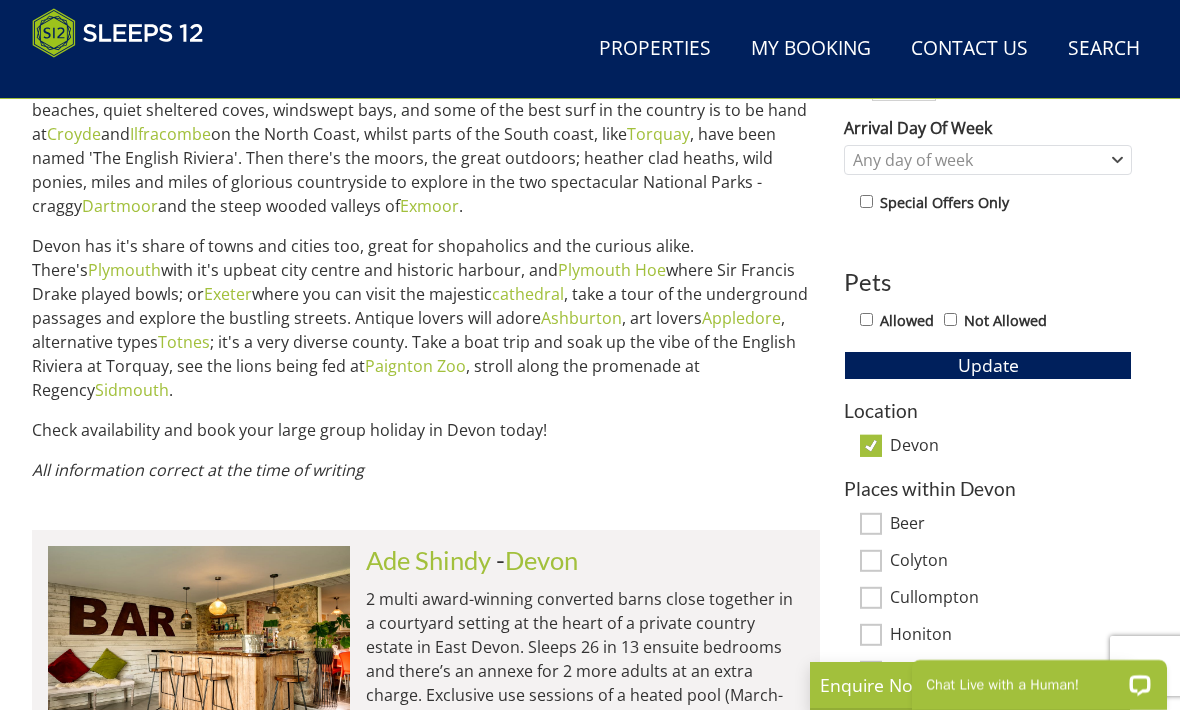 click on "Devon" at bounding box center (871, 446) 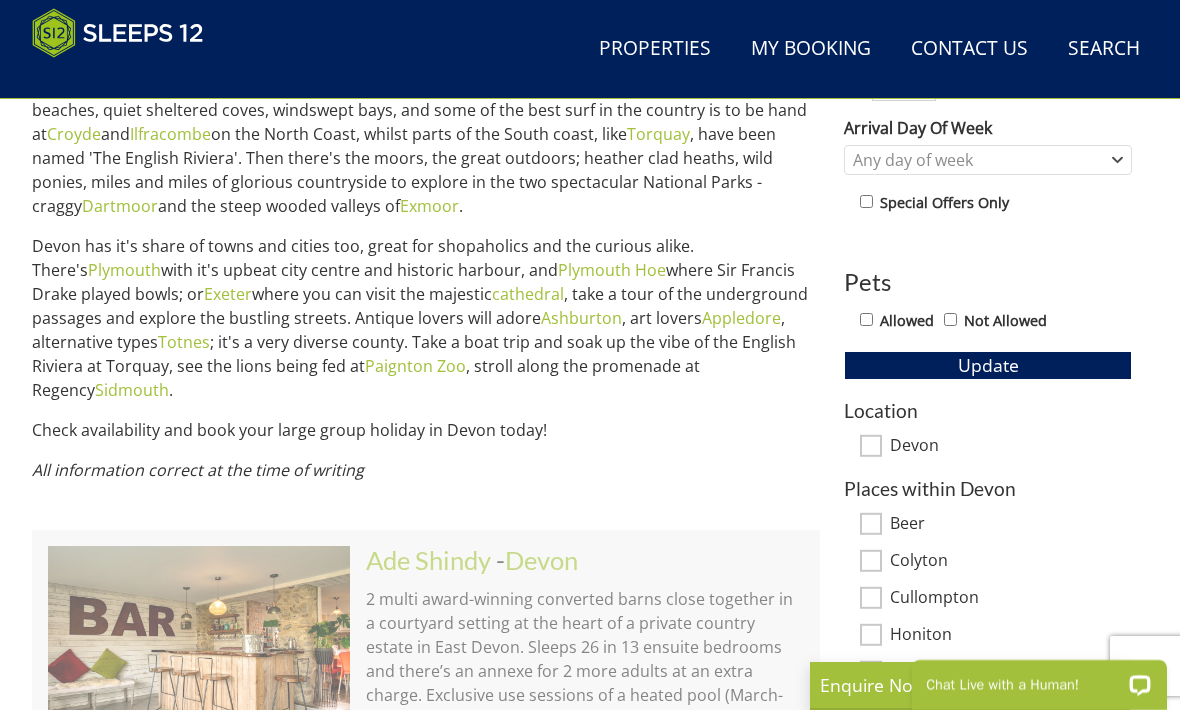 click on "Update" at bounding box center [988, 365] 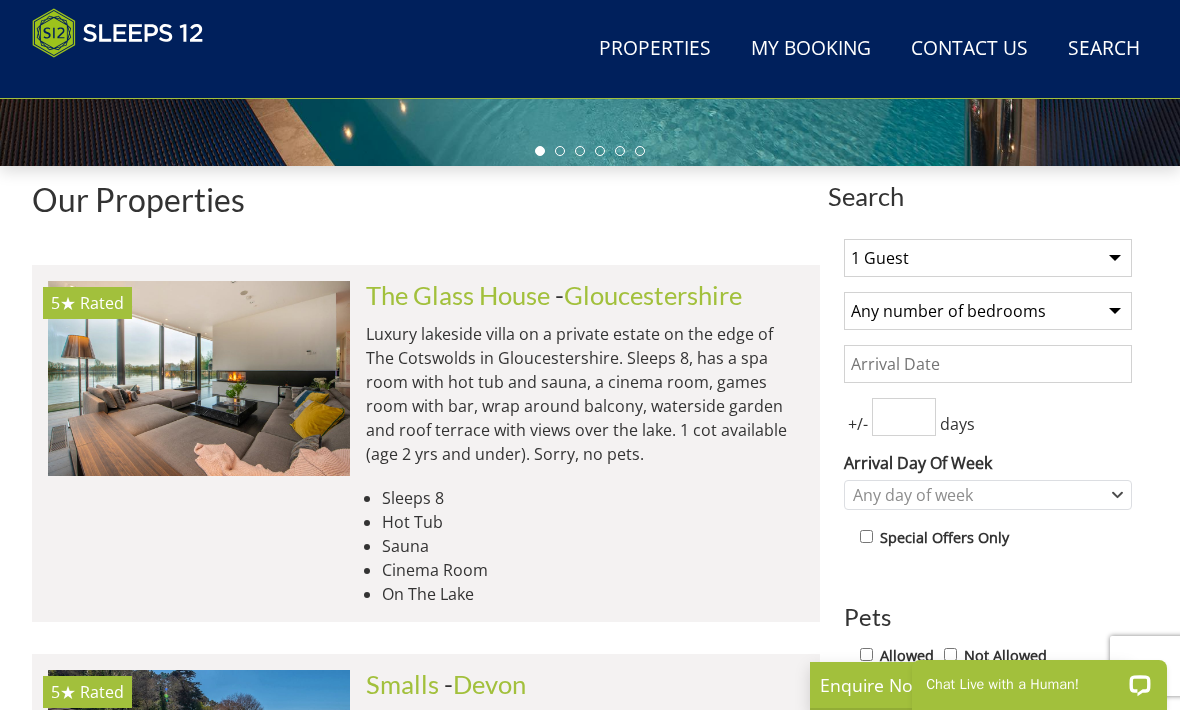 scroll, scrollTop: 637, scrollLeft: 0, axis: vertical 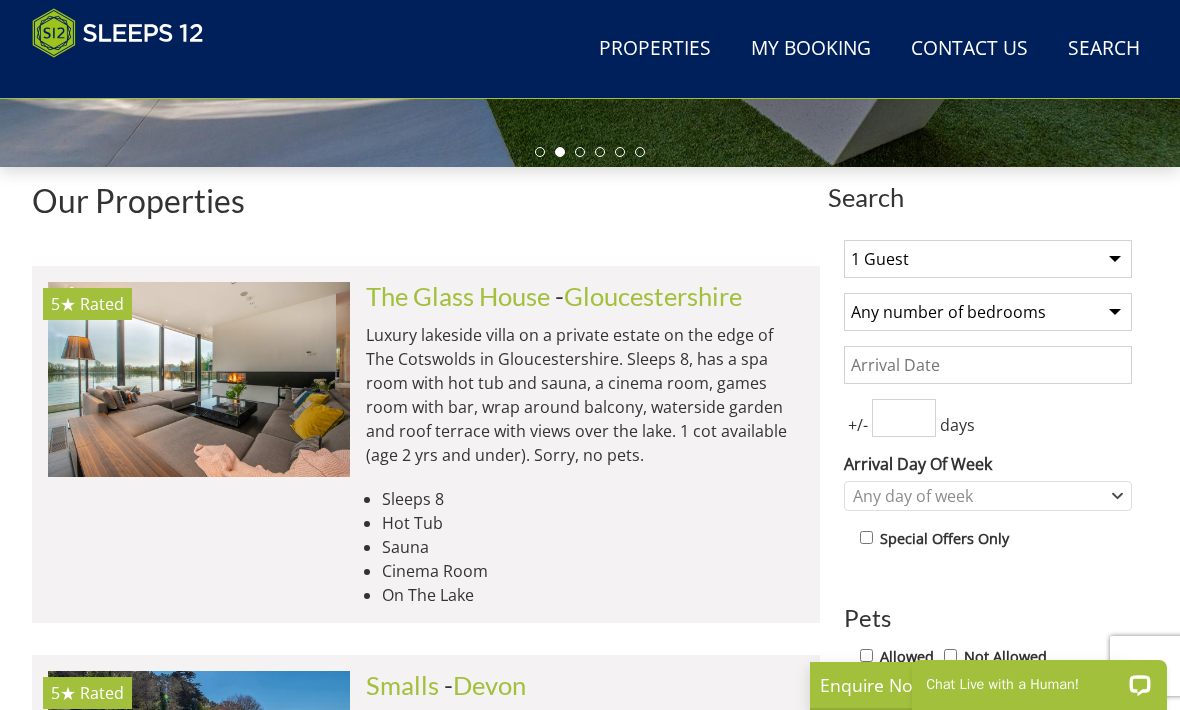 click on "1 Guest
2 Guests
3 Guests
4 Guests
5 Guests
6 Guests
7 Guests
8 Guests
9 Guests
10 Guests
11 Guests
12 Guests
13 Guests
14 Guests
15 Guests
16 Guests
17 Guests
18 Guests
19 Guests
20 Guests
21 Guests
22 Guests
23 Guests
24 Guests
25 Guests
26 Guests
27 Guests
28 Guests
29 Guests
30 Guests
31 Guests
32 Guests
33 Guests
34 Guests
35 Guests
36 Guests
37 Guests
38 Guests
39 Guests
40 Guests
41 Guests
42 Guests
43 Guests
44 Guests
45 Guests
46 Guests
47 Guests
48 Guests
49 Guests
50 Guests" at bounding box center [988, 259] 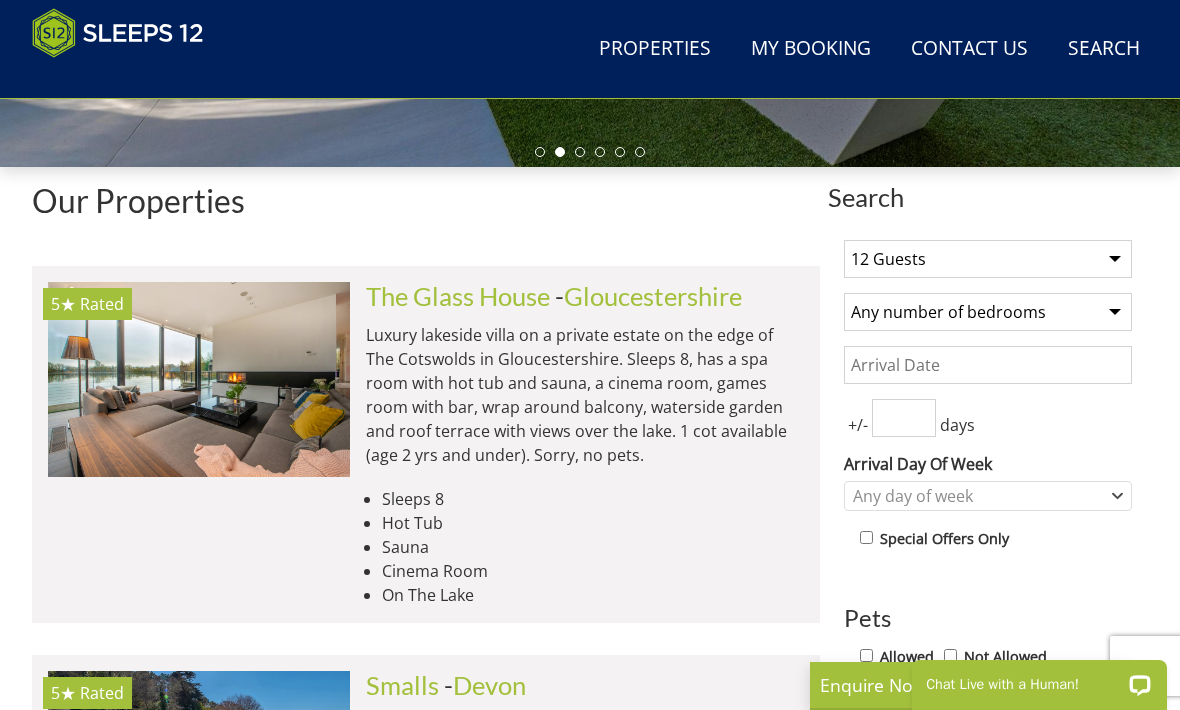 click on "Any number of bedrooms
3 Bedrooms
4 Bedrooms
5 Bedrooms
6 Bedrooms
7 Bedrooms
8 Bedrooms
9 Bedrooms
10 Bedrooms
11 Bedrooms
12 Bedrooms
13 Bedrooms
14 Bedrooms
15 Bedrooms
16 Bedrooms" at bounding box center (988, 312) 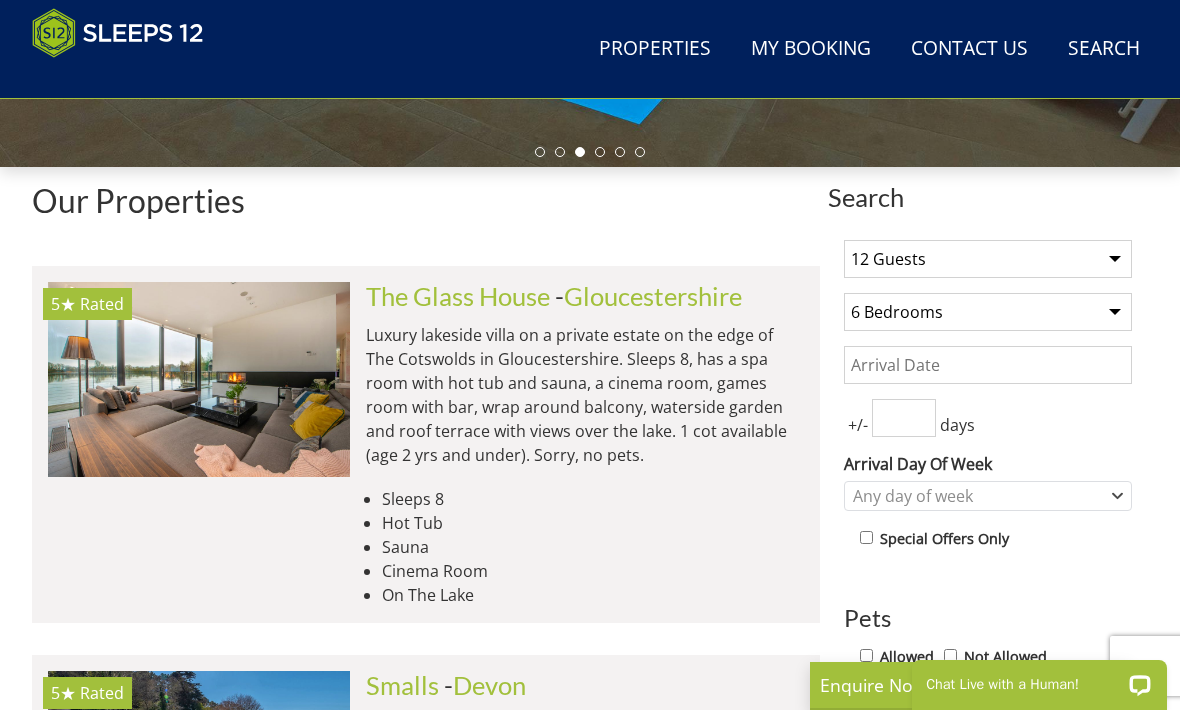 click on "Date" at bounding box center (988, 365) 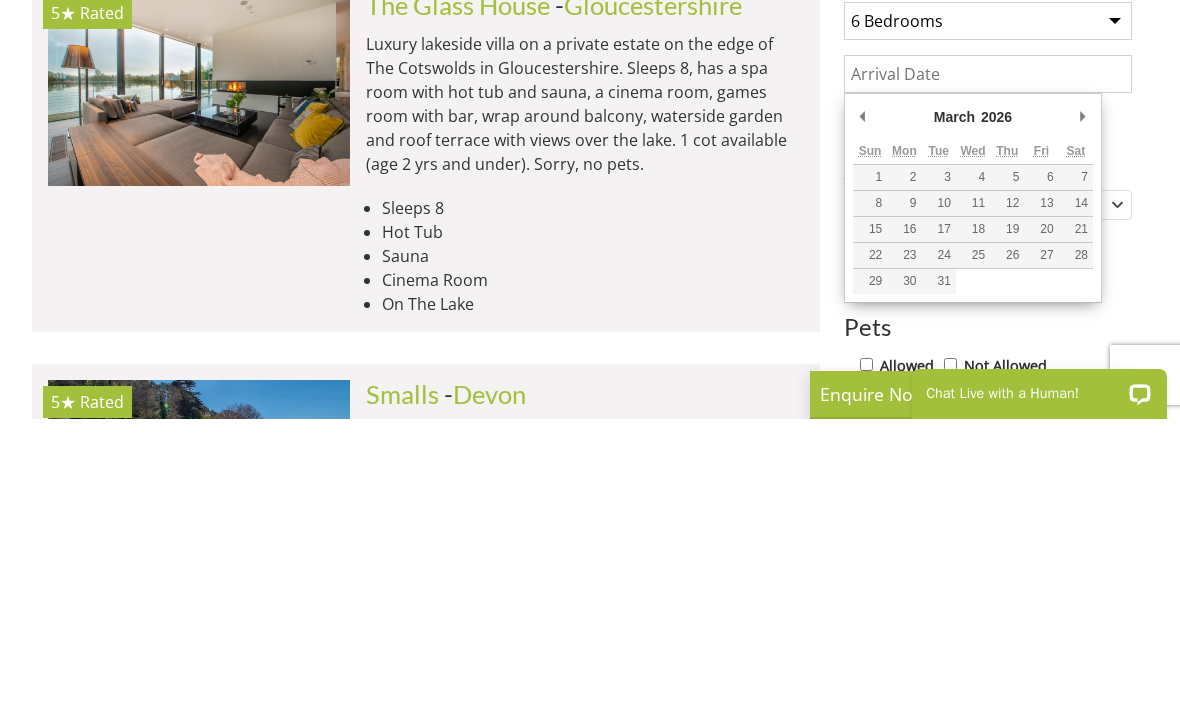 type on "[DD]/[MM]/[YYYY]" 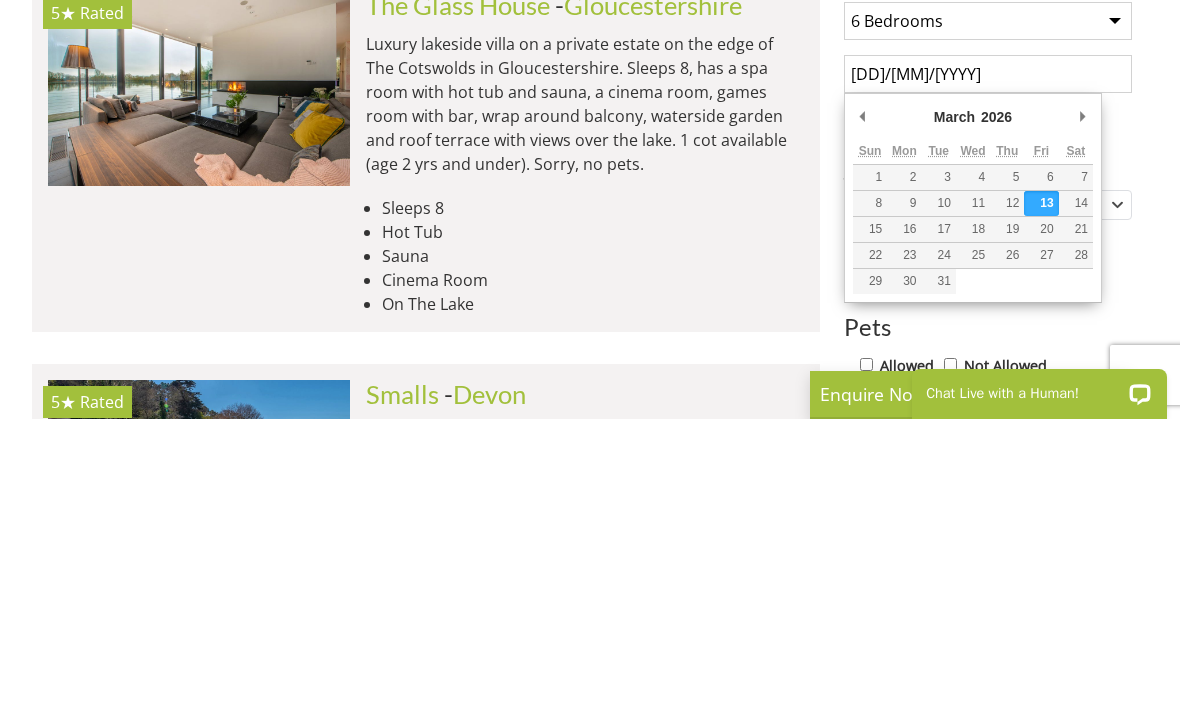 scroll, scrollTop: 928, scrollLeft: 0, axis: vertical 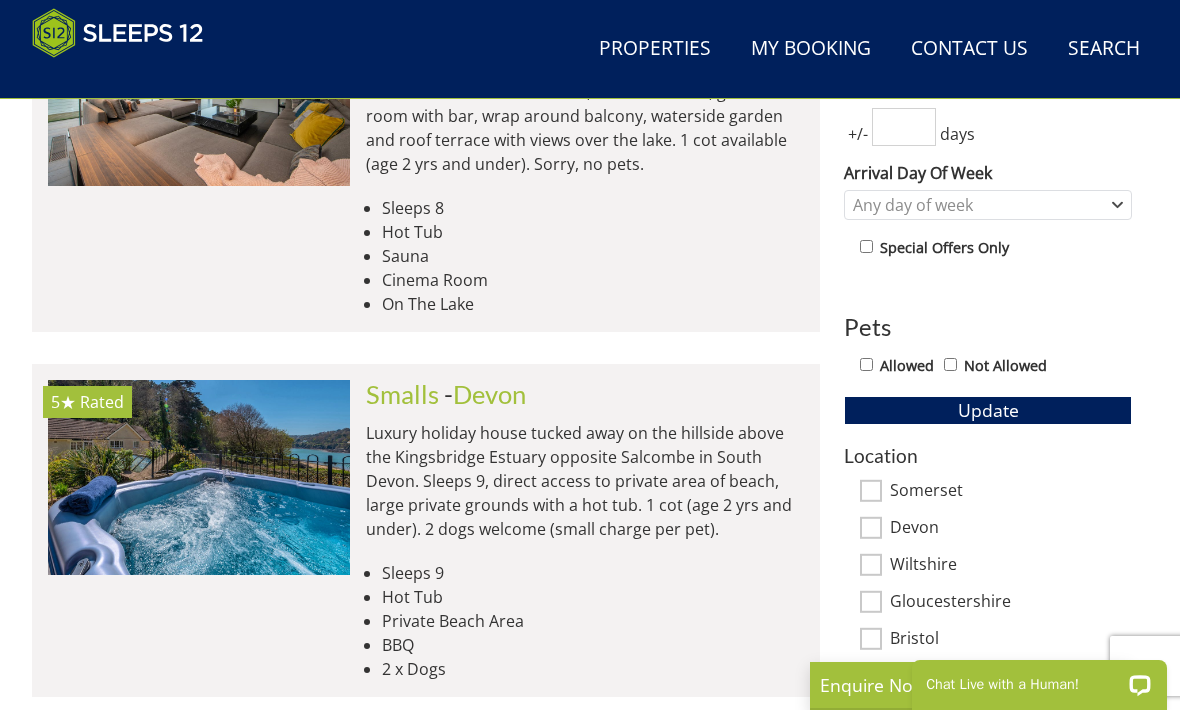 click on "Search
Search
1 Guest
2 Guests
3 Guests
4 Guests
5 Guests
6 Guests
7 Guests
8 Guests
9 Guests
10 Guests
11 Guests
12 Guests
13 Guests
14 Guests
15 Guests
16 Guests
17 Guests
18 Guests
19 Guests
20 Guests
21 Guests
22 Guests
23 Guests
24 Guests
25 Guests
26 Guests
27 Guests
28 Guests
29 Guests
30 Guests
31 Guests
32 Guests
33 Guests
34 Guests
35 Guests
36 Guests
37 Guests
38 Guests
39 Guests
40 Guests
41 Guests
42 Guests
43 Guests
44 Guests
45 Guests
46 Guests
47 Guests
48 Guests
49 Guests
50 Guests
Any number of bedrooms
3 Bedrooms
4 Bedrooms
5 Bedrooms
6 Bedrooms
7 Bedrooms
8 Bedrooms
9 Bedrooms
10 Bedrooms
11 Bedrooms
12 Bedrooms
13 Bedrooms
14 Bedrooms" at bounding box center (590, 3990) 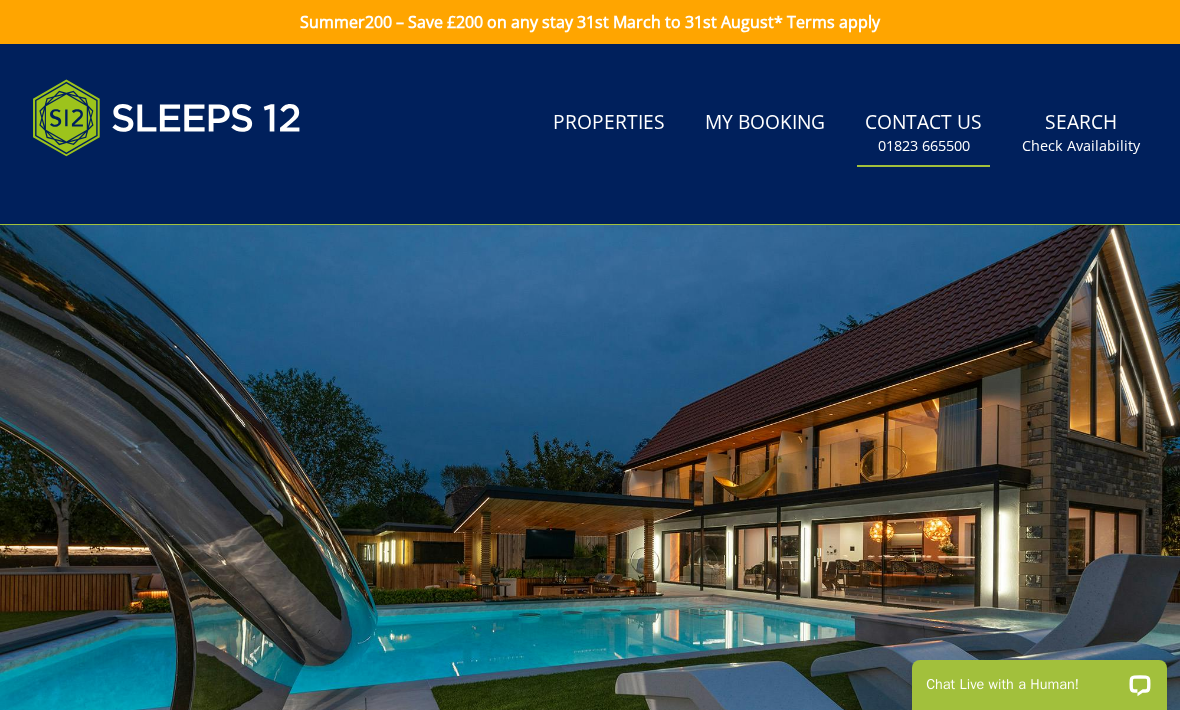 scroll, scrollTop: 0, scrollLeft: 0, axis: both 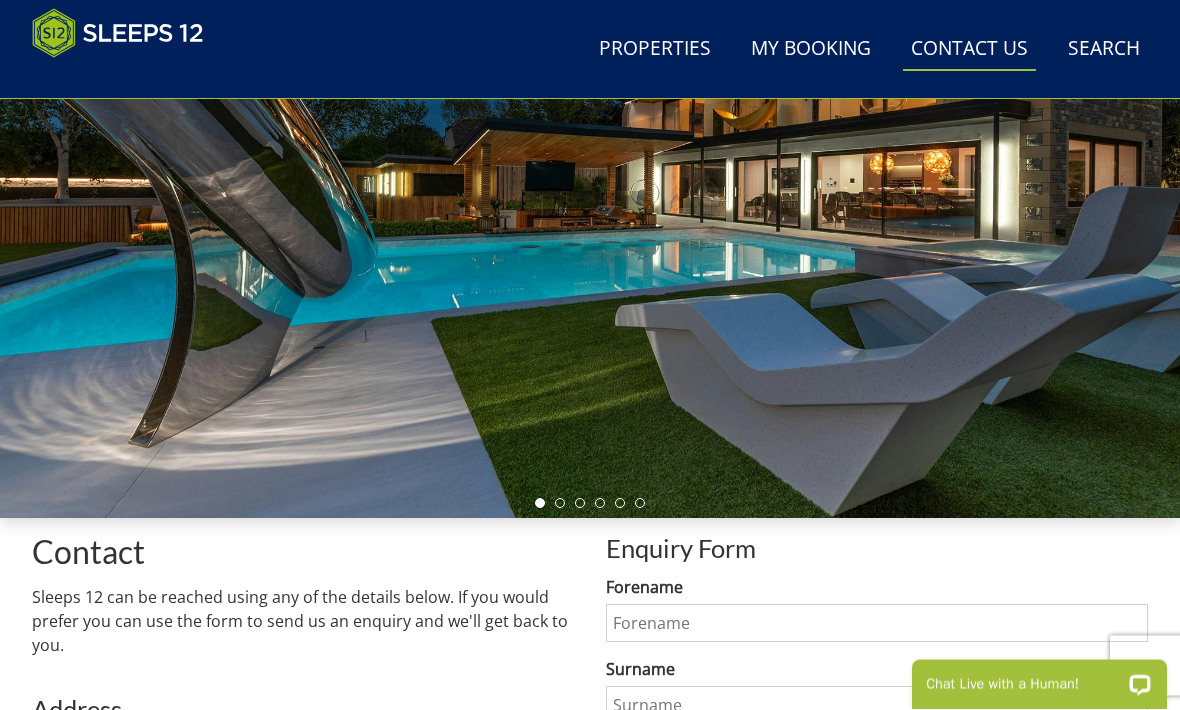 select on "12" 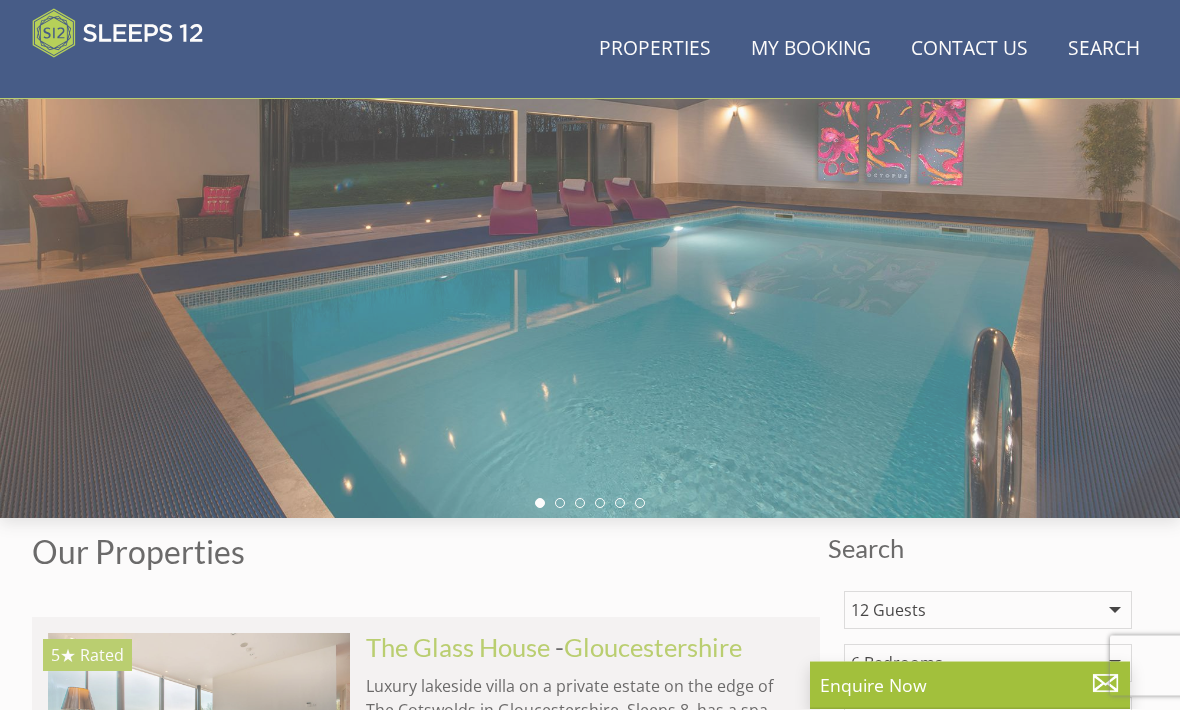 scroll, scrollTop: 273, scrollLeft: 0, axis: vertical 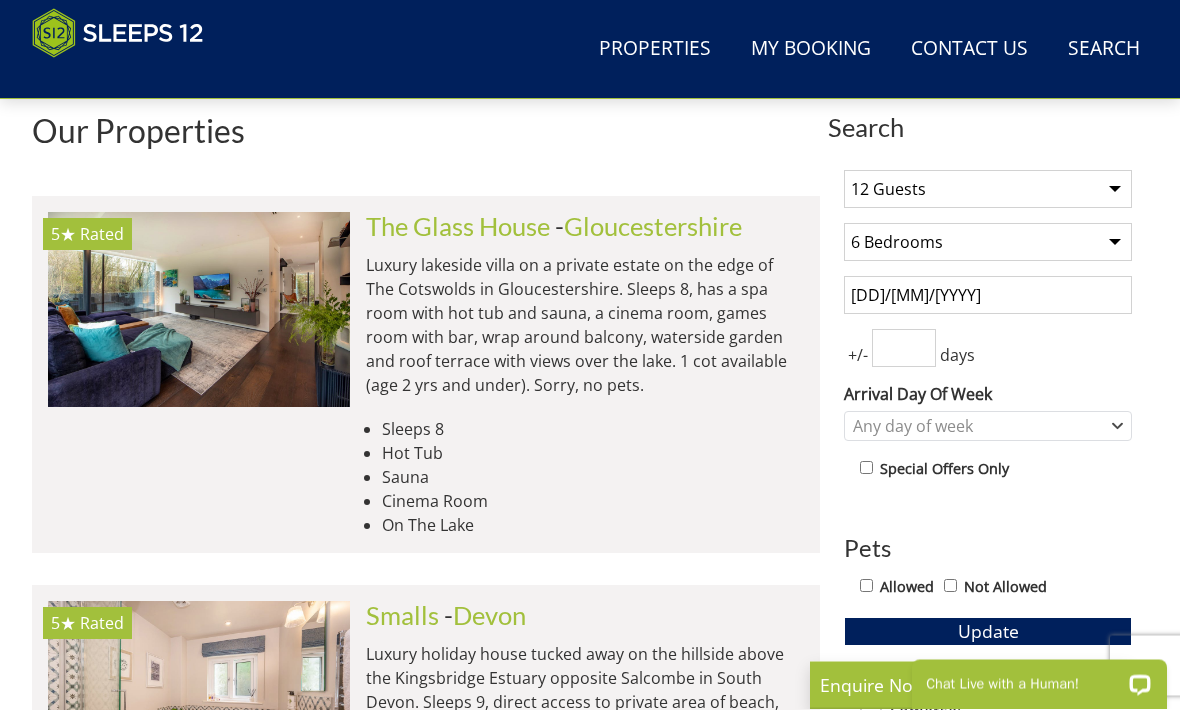 click on "[DD]/[MM]/[YYYY]" at bounding box center (988, 296) 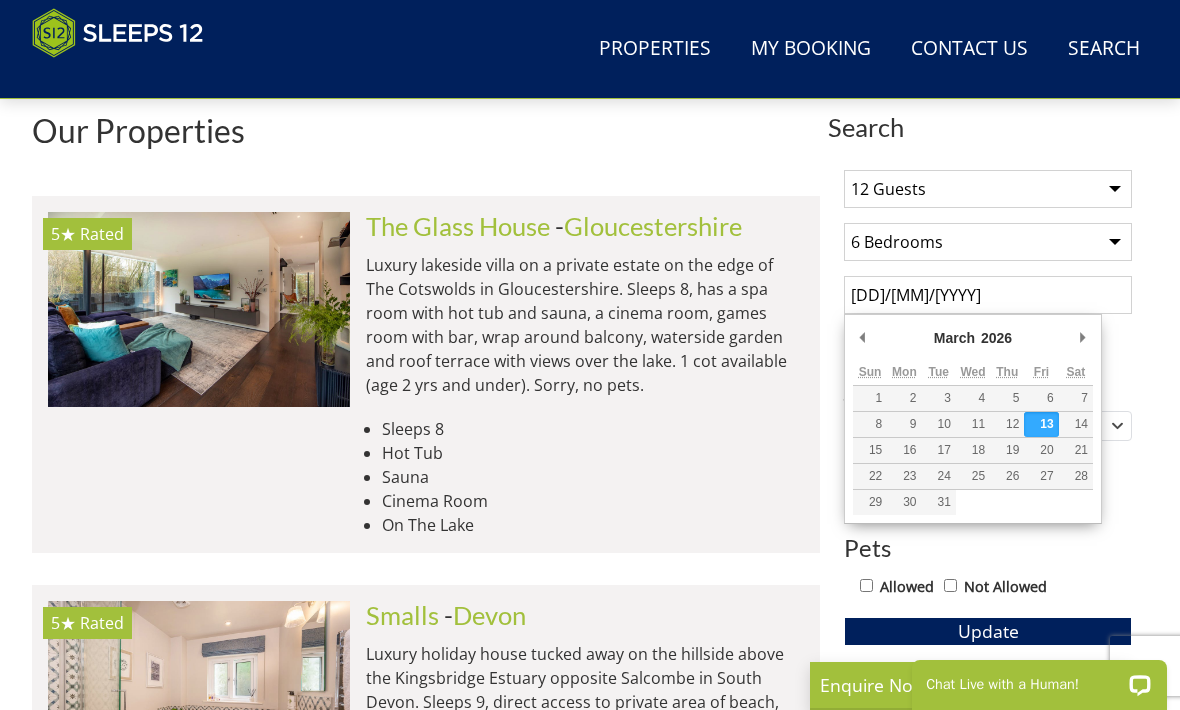 scroll, scrollTop: 706, scrollLeft: 0, axis: vertical 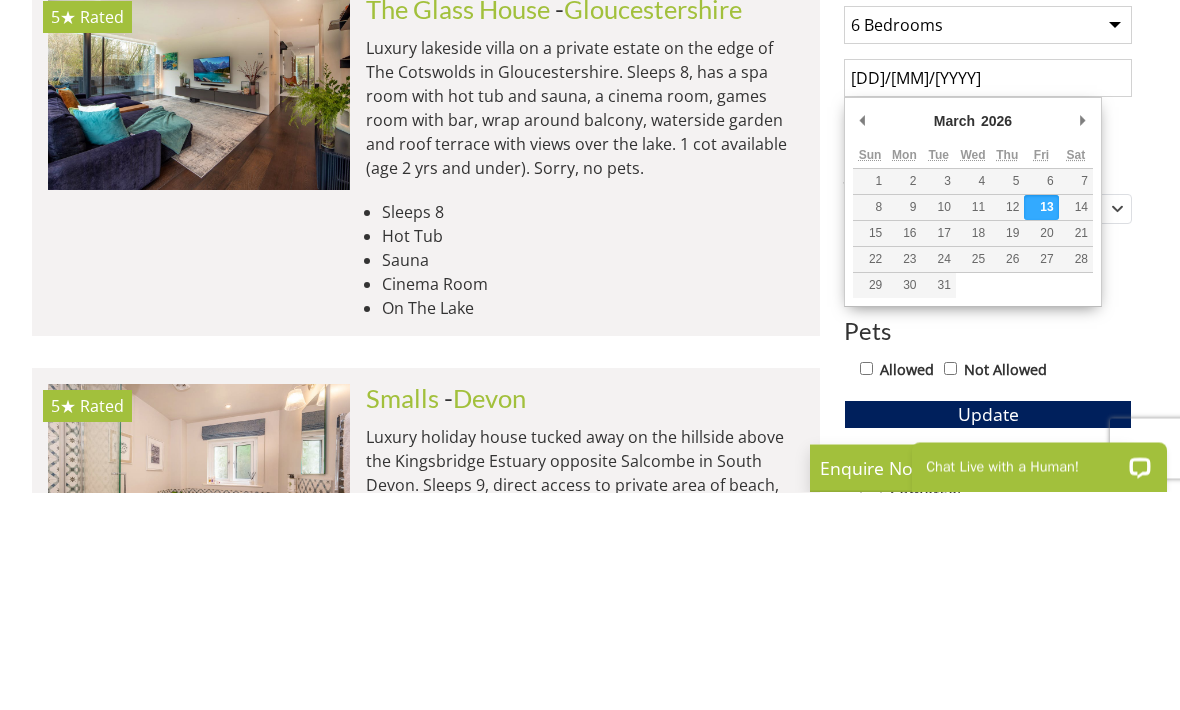 type on "27/03/2026" 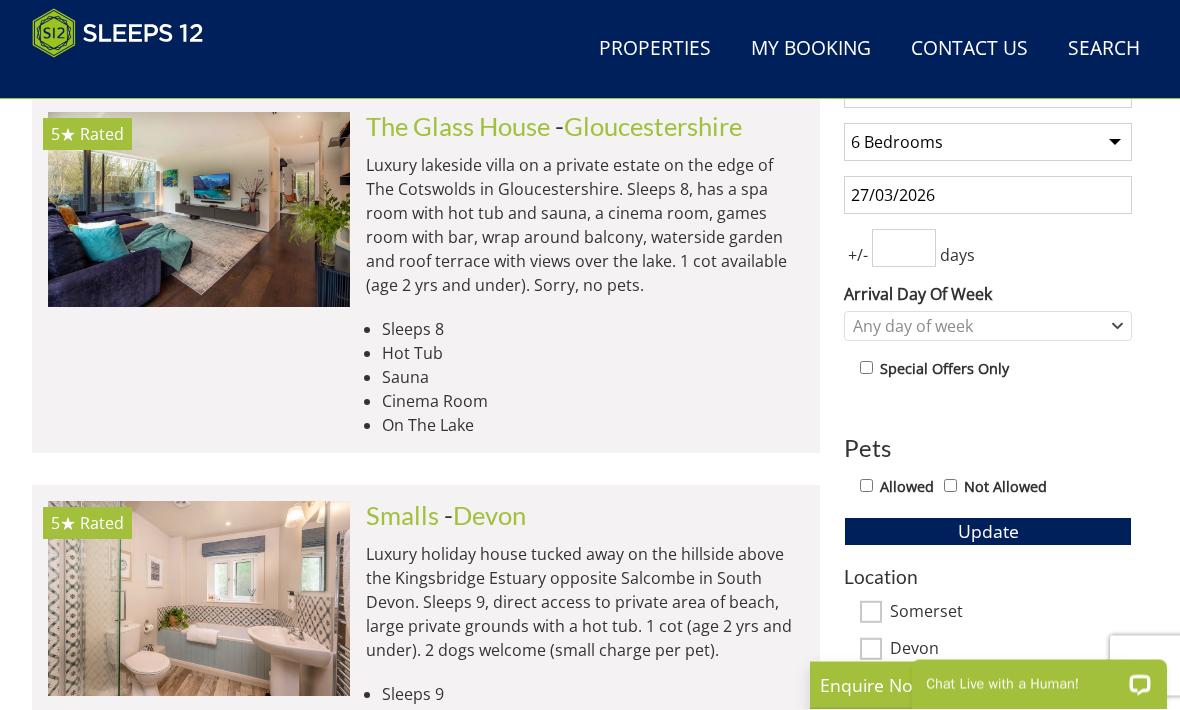 scroll, scrollTop: 804, scrollLeft: 0, axis: vertical 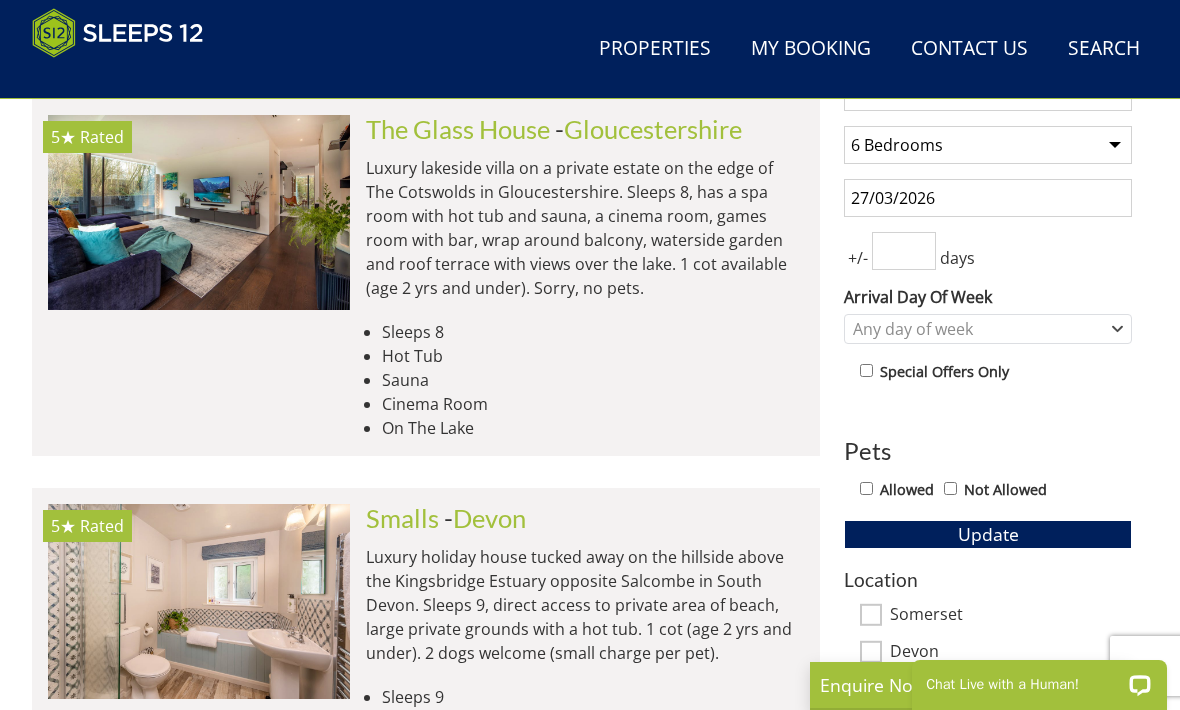 click on "Allowed" at bounding box center (866, 488) 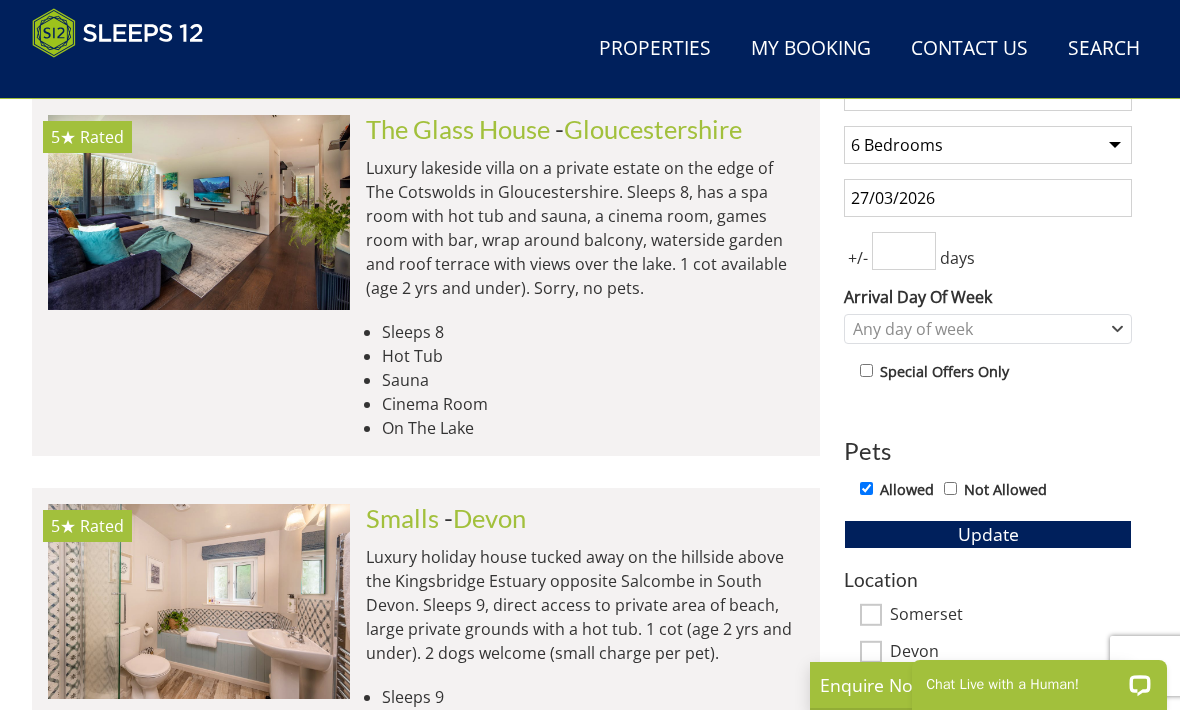 click on "Update" at bounding box center [988, 534] 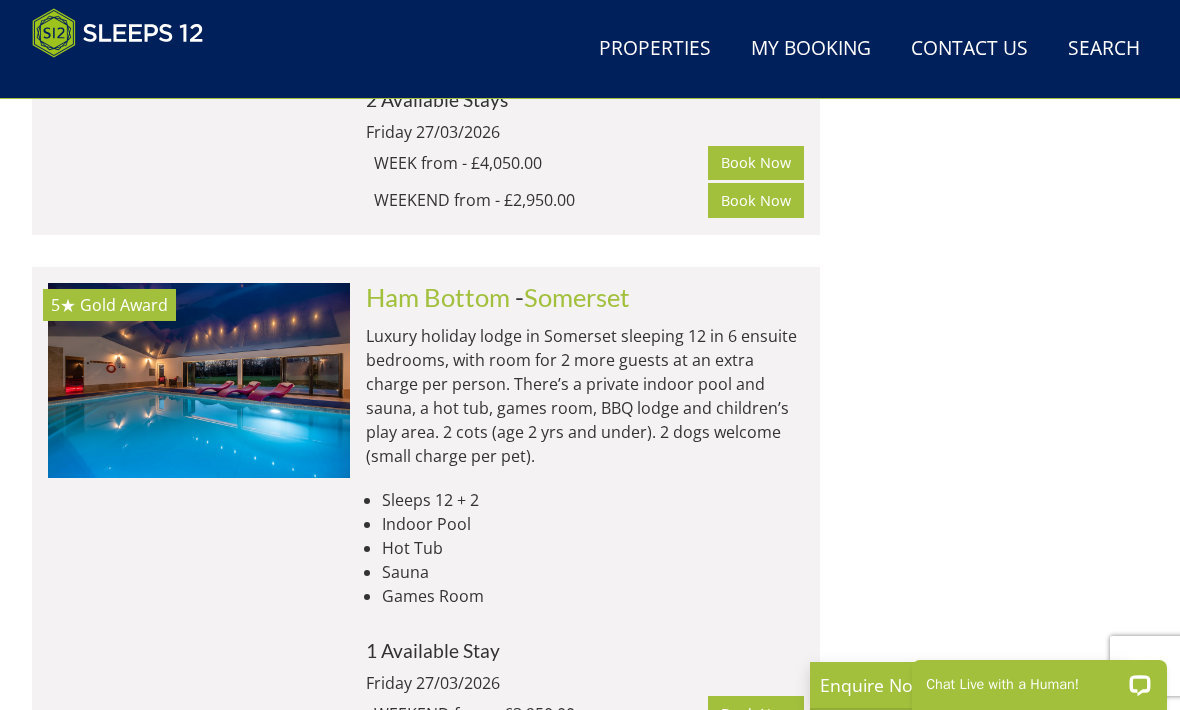 scroll, scrollTop: 2899, scrollLeft: 0, axis: vertical 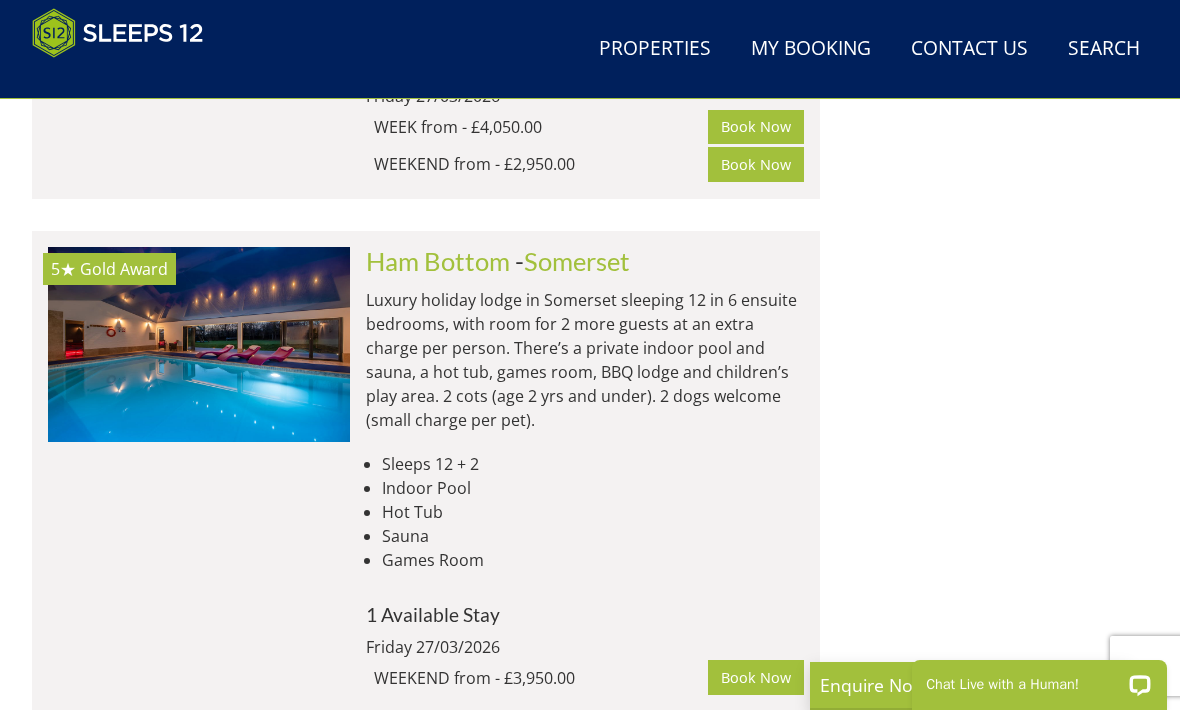 click on "Ham Bottom" at bounding box center (438, 261) 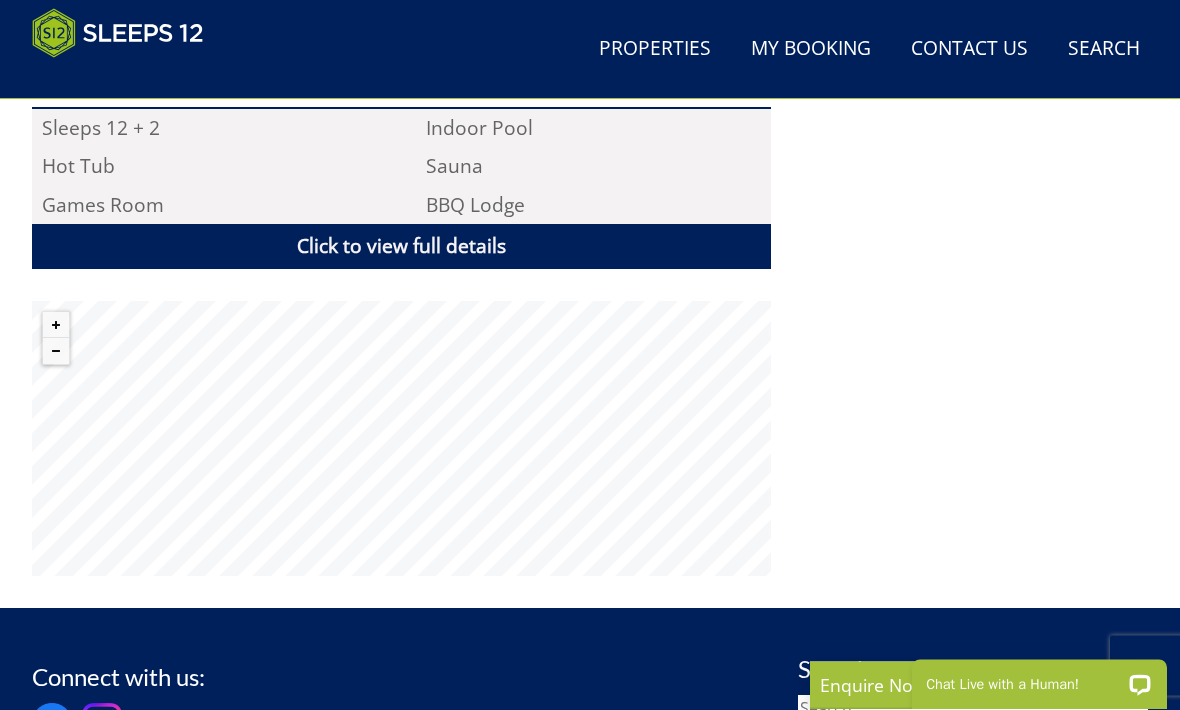 scroll, scrollTop: 1381, scrollLeft: 0, axis: vertical 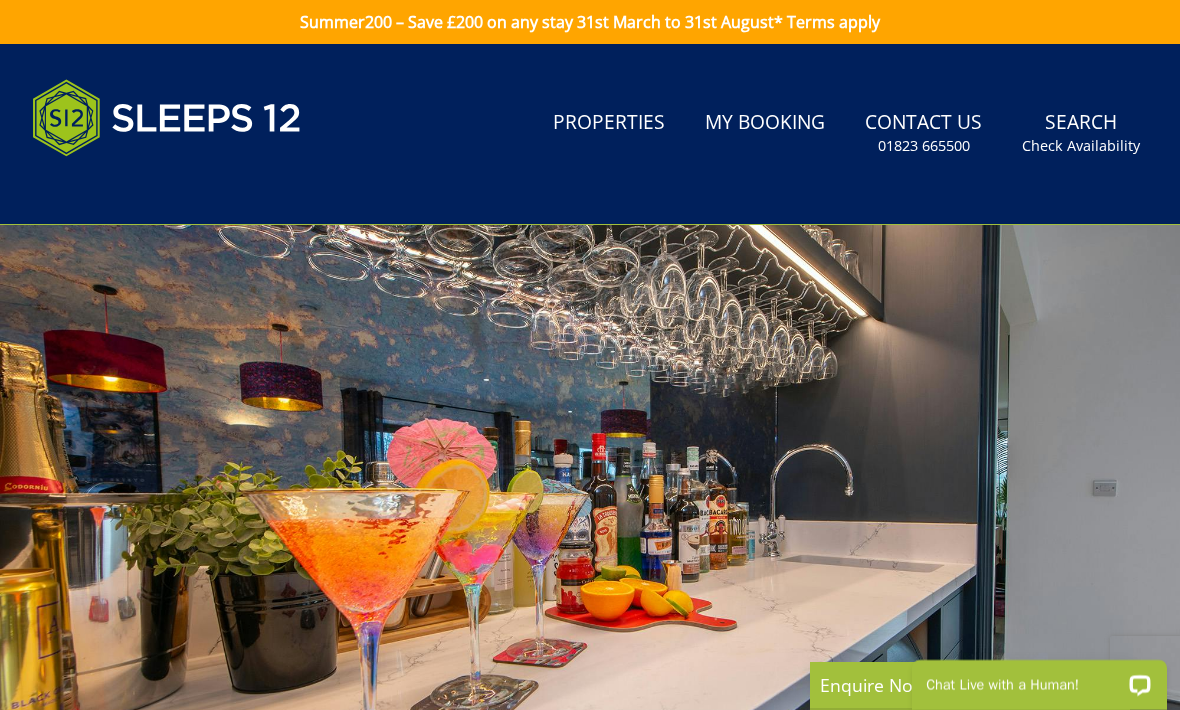 select on "12" 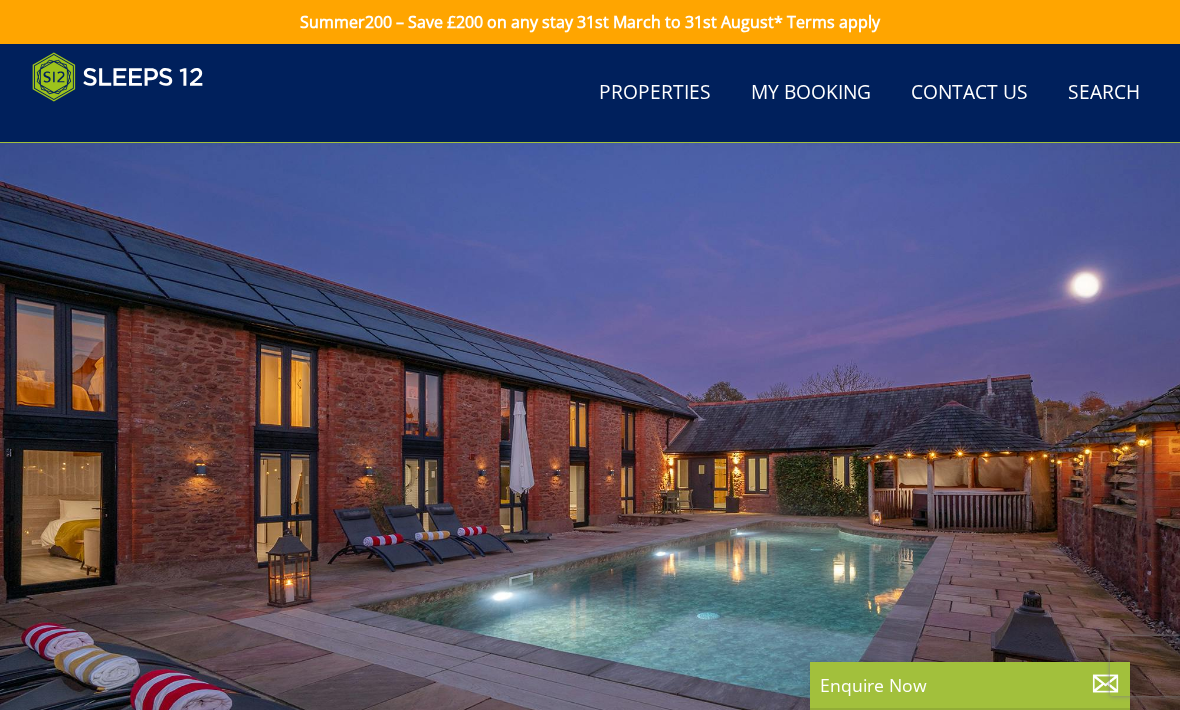 scroll, scrollTop: 2899, scrollLeft: 0, axis: vertical 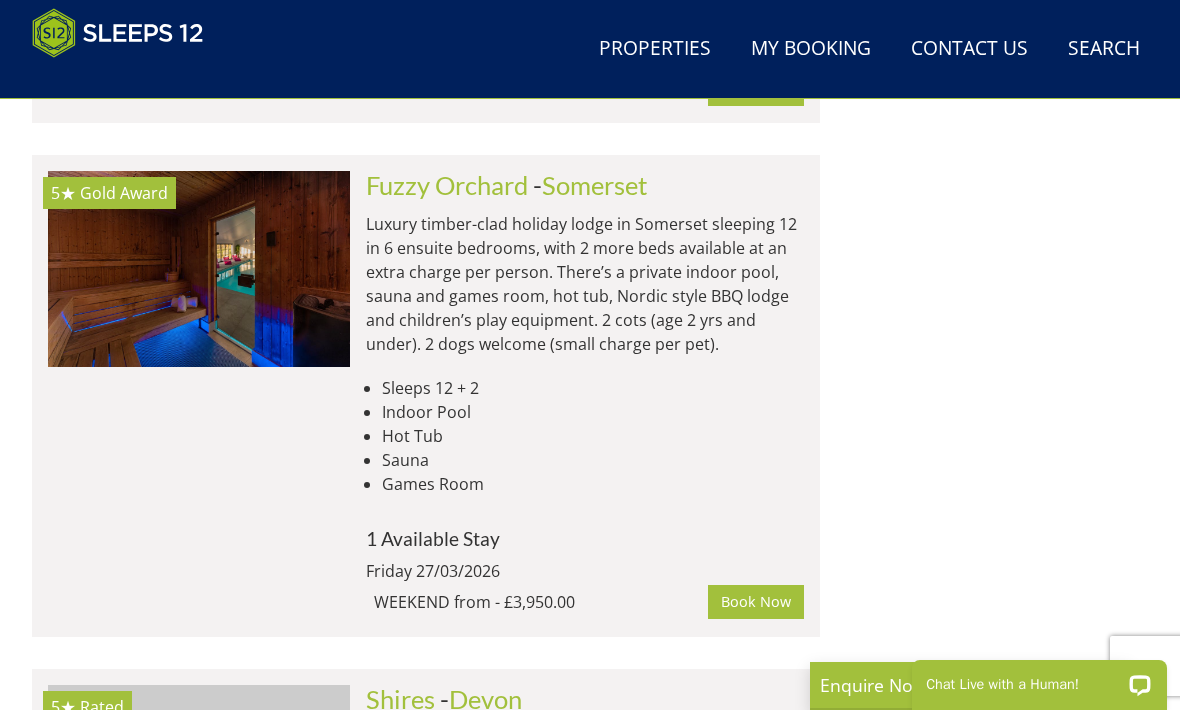 click on "Fuzzy Orchard" at bounding box center (447, 185) 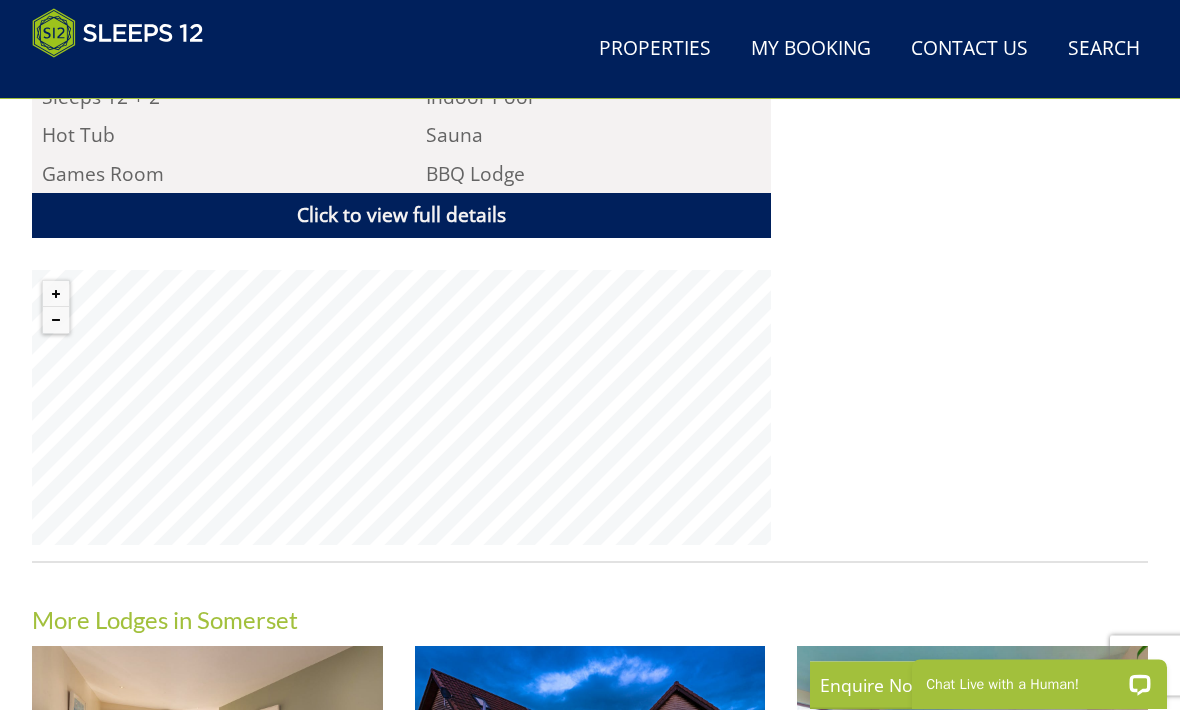 scroll, scrollTop: 1408, scrollLeft: 0, axis: vertical 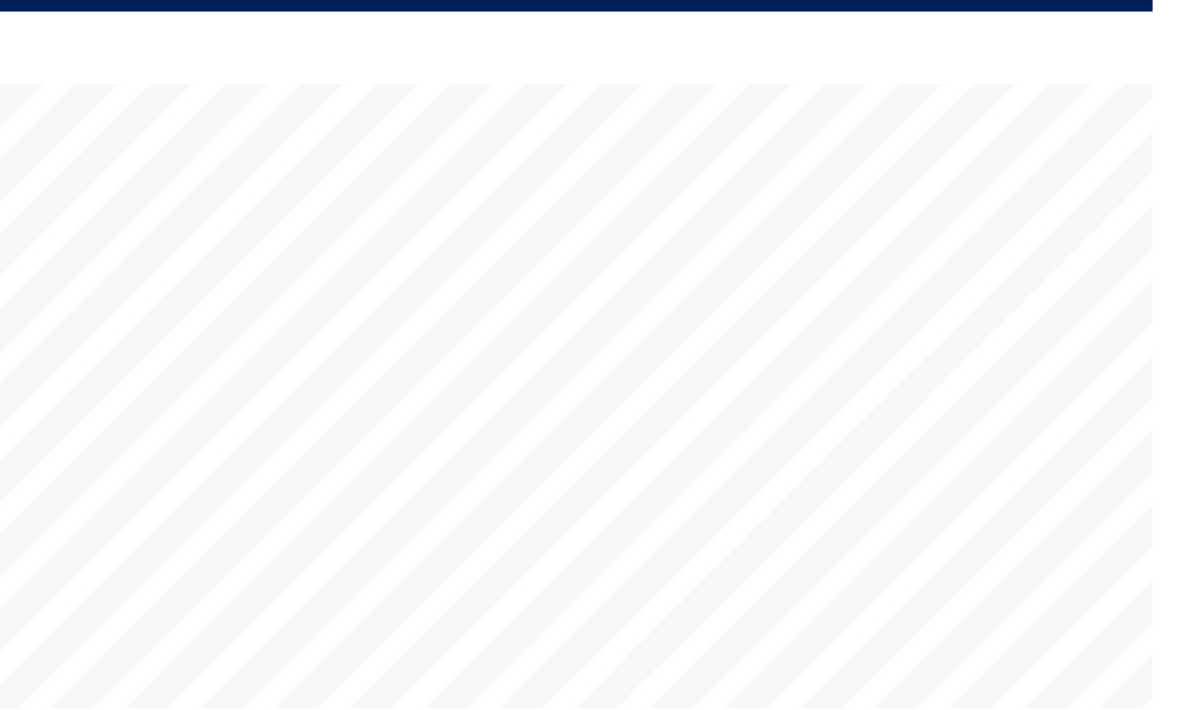 click on "Fuzzy Orchard is a luxury timber-clad holiday lodge for large group holidays in the West Country. With heaps of space and fabulous features right at the forefront, there are 6 ensuite bedrooms to sleep 12 and 2  extra guest beds  available at a small charge each. You’ll have your own indoor pool, sauna and games room, and outside, a huge garden with a hot tub that can be covered, a year-round BBQ lodge and for the little ones, a play area. That all adds up to a fantastic time for holidays and celebrations with family and friends whatever the time of year - all ages will be happy here, so it’s a great choice for multi-generational stays.
Fuzzy Orchard has an idyllic setting in a picturesque valley, surrounded by rolling [REGION] [REGION] [AREA] are less than an hour away and the beautiful  [AREA]
Book Now TV" at bounding box center [401, 15] 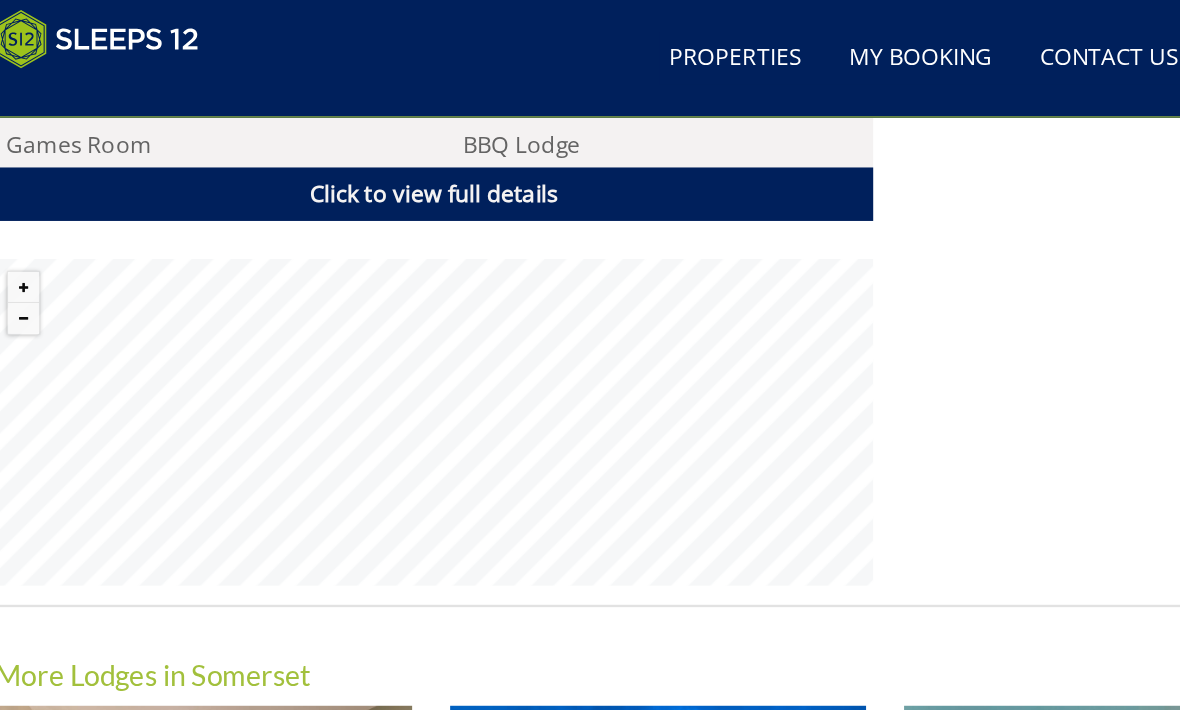 scroll, scrollTop: 1428, scrollLeft: 0, axis: vertical 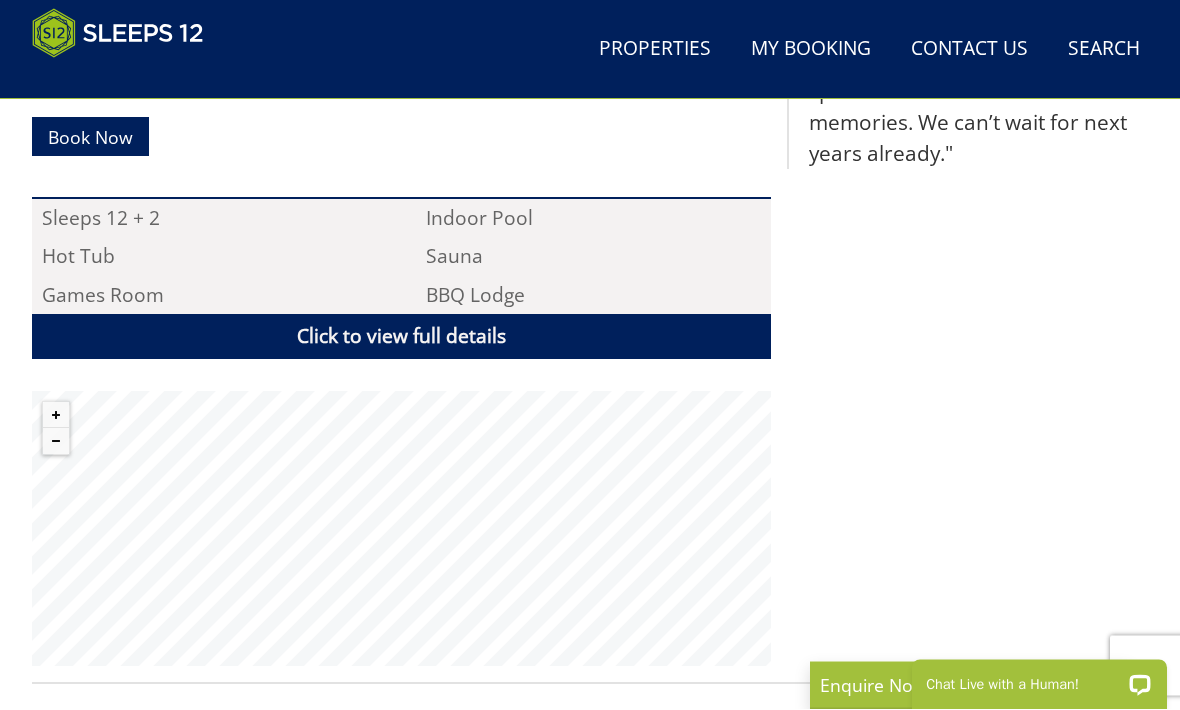 click on ""⭐⭐⭐⭐⭐ This our 3rd year going away, either staying in Ham Bottom or Fuzzy Orchard. We look forward to it all year, to spend time with our best friends, laughing, chilling & spending quality time with each other. This is the perfect place for us all to do our own thing when we want but yet all spend time together in one of the massive communal areas. I cannot recommend this place enough. It is the perfect escape to spend time with friends & make memories. We can’t wait for next years already."" at bounding box center [967, 169] 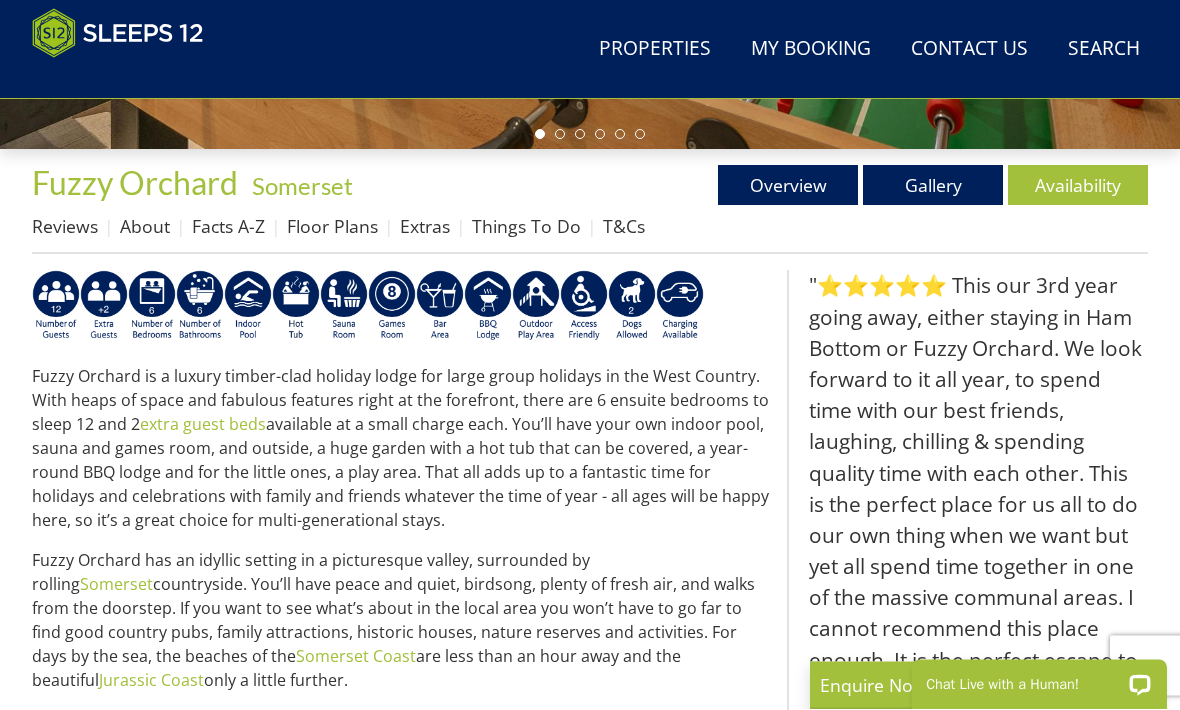scroll, scrollTop: 655, scrollLeft: 0, axis: vertical 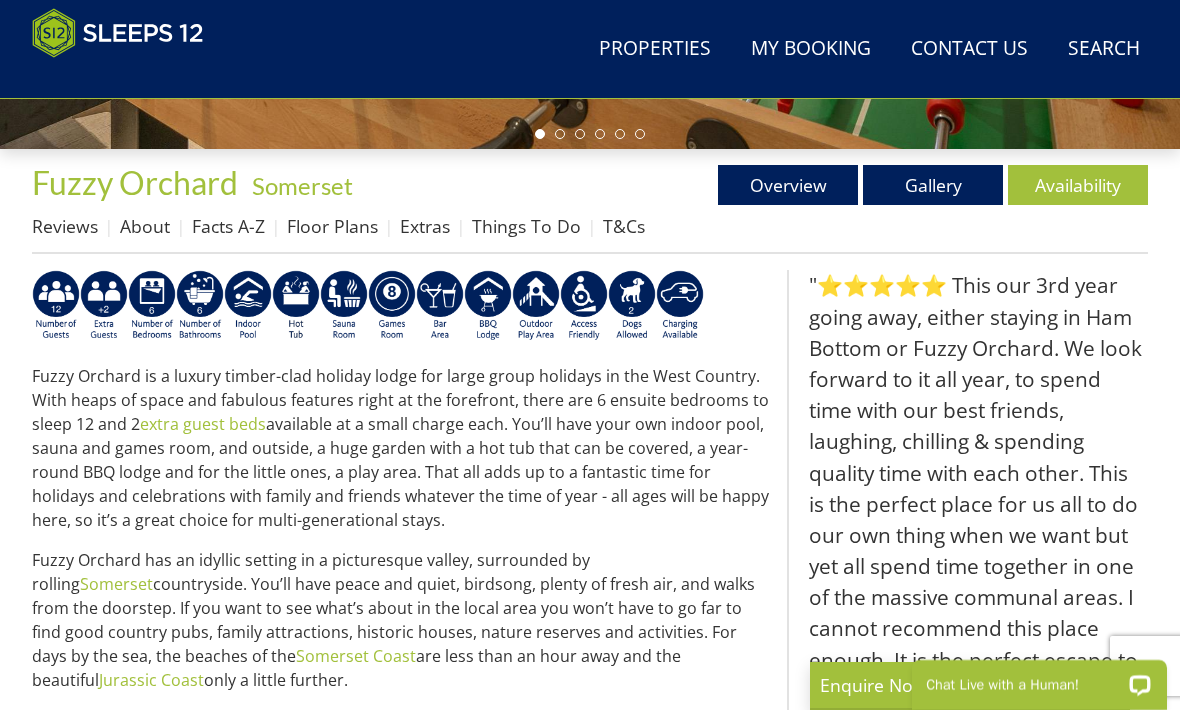 click on "Gallery" at bounding box center (933, 185) 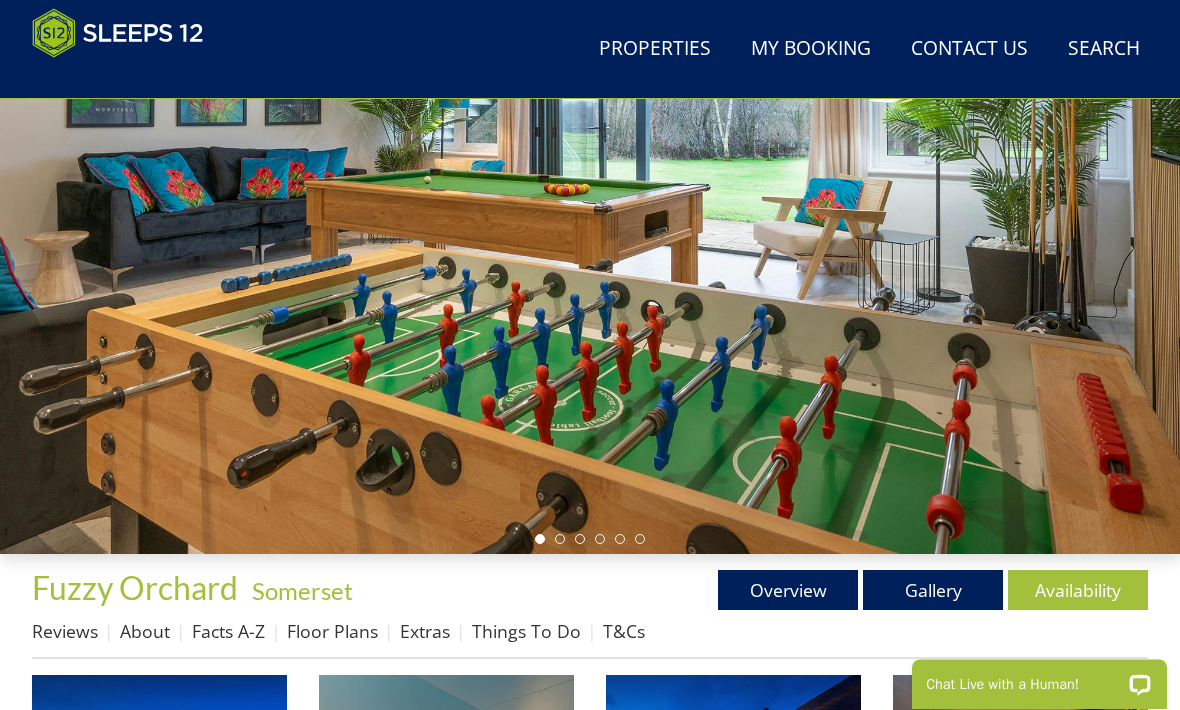 scroll, scrollTop: 297, scrollLeft: 0, axis: vertical 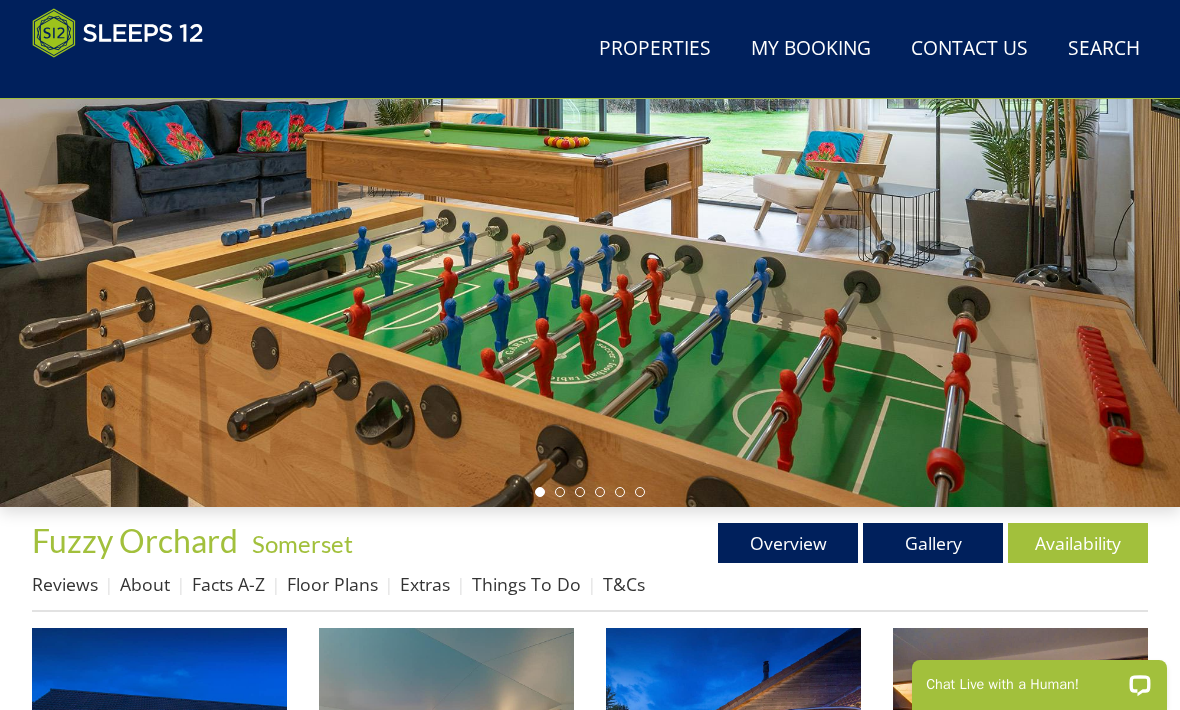 click on "Gallery" at bounding box center (933, 543) 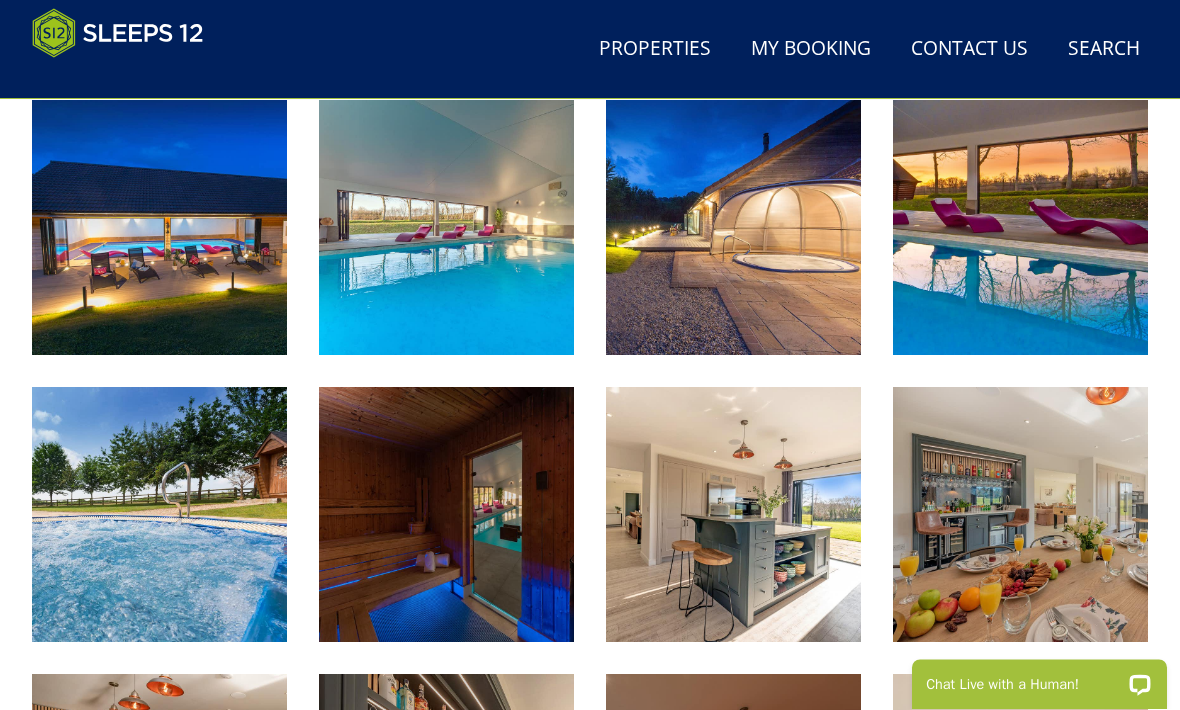 scroll, scrollTop: 853, scrollLeft: 0, axis: vertical 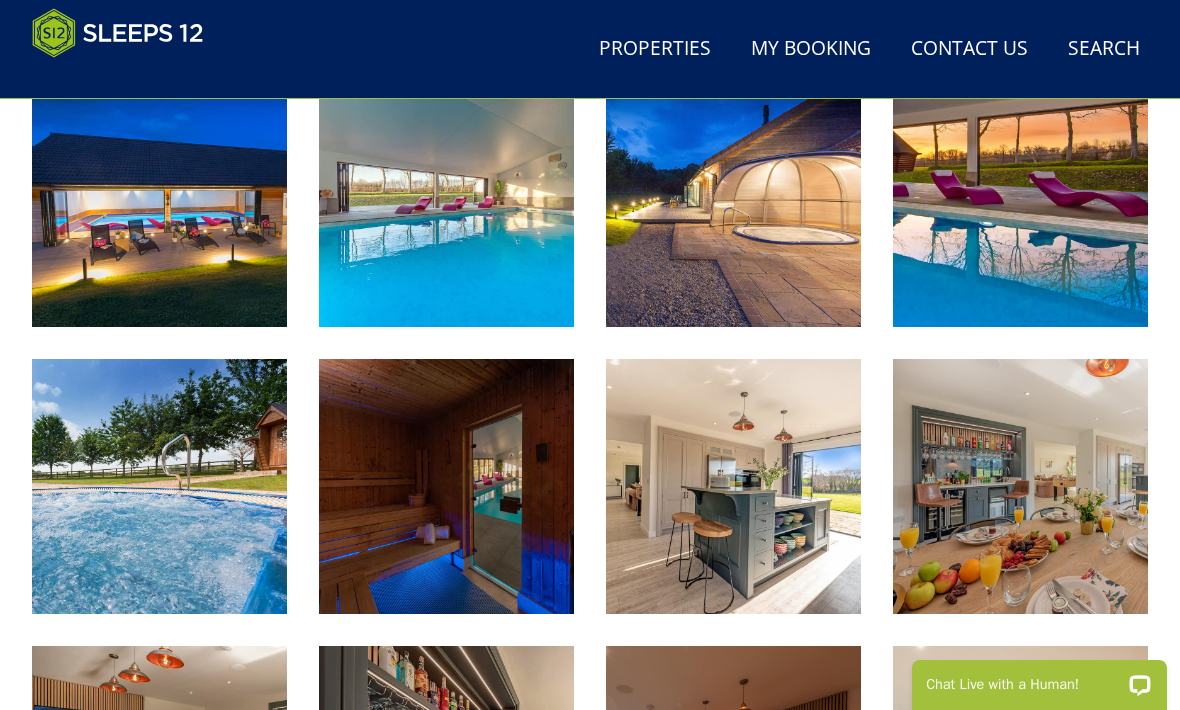 click at bounding box center [446, 199] 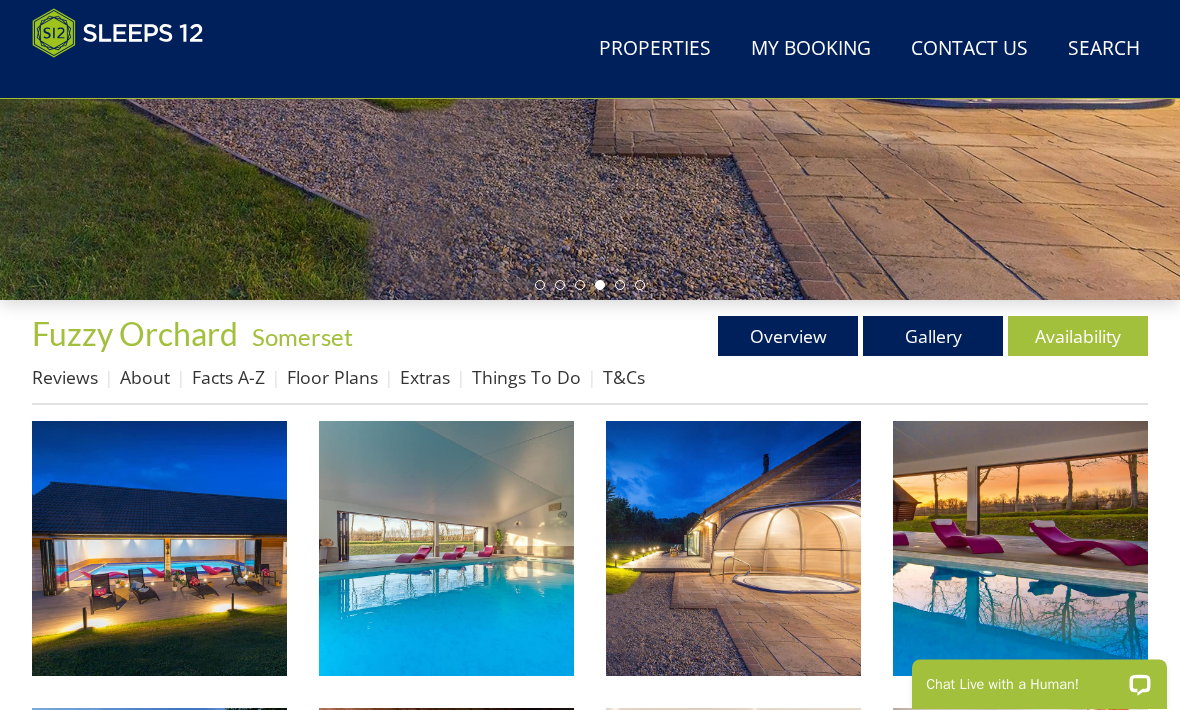 scroll, scrollTop: 504, scrollLeft: 0, axis: vertical 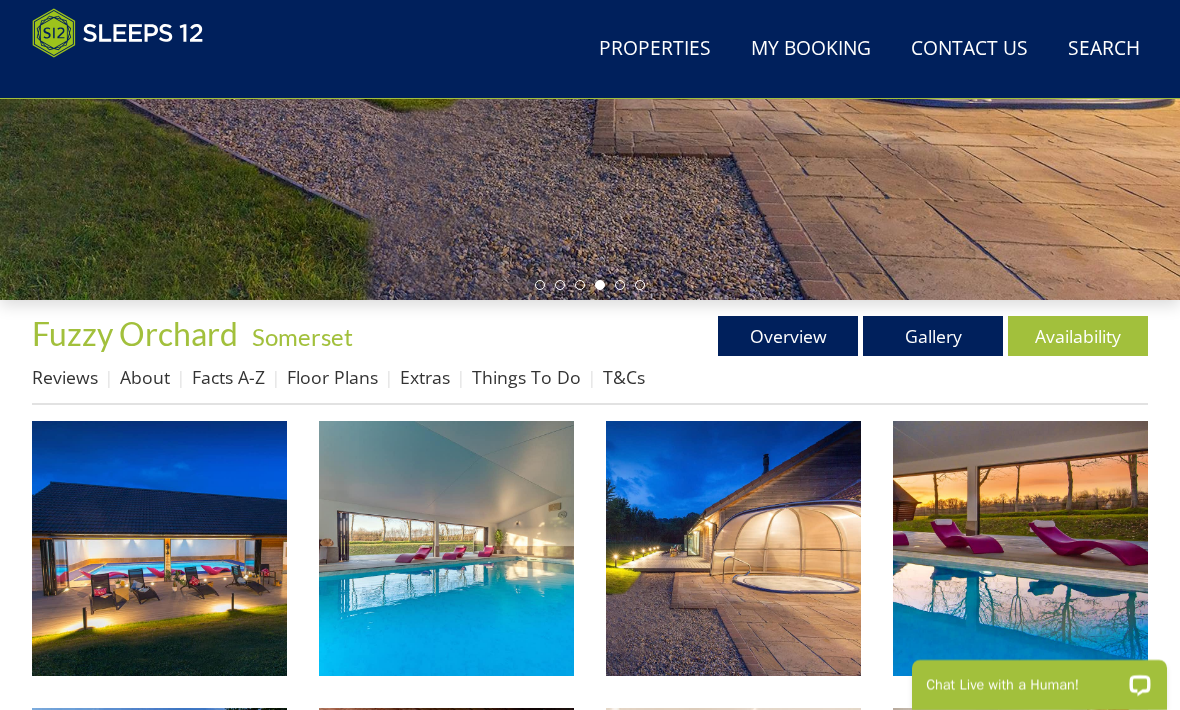 click on "Overview" at bounding box center (788, 336) 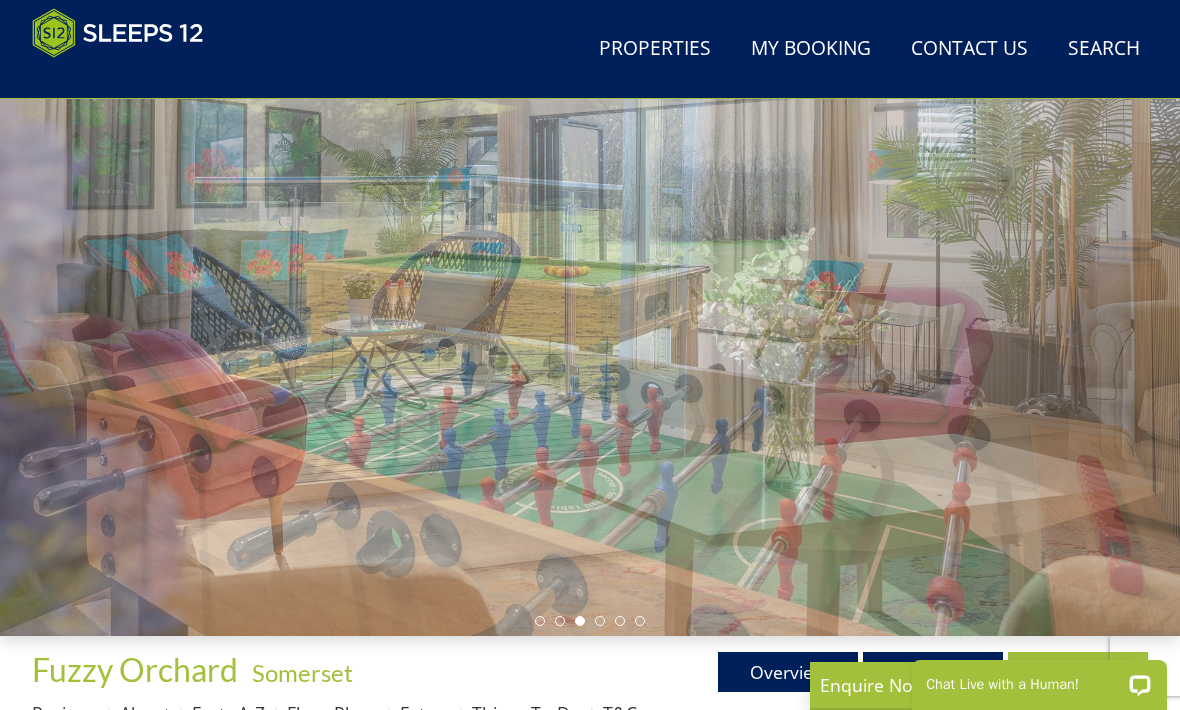 scroll, scrollTop: 0, scrollLeft: 0, axis: both 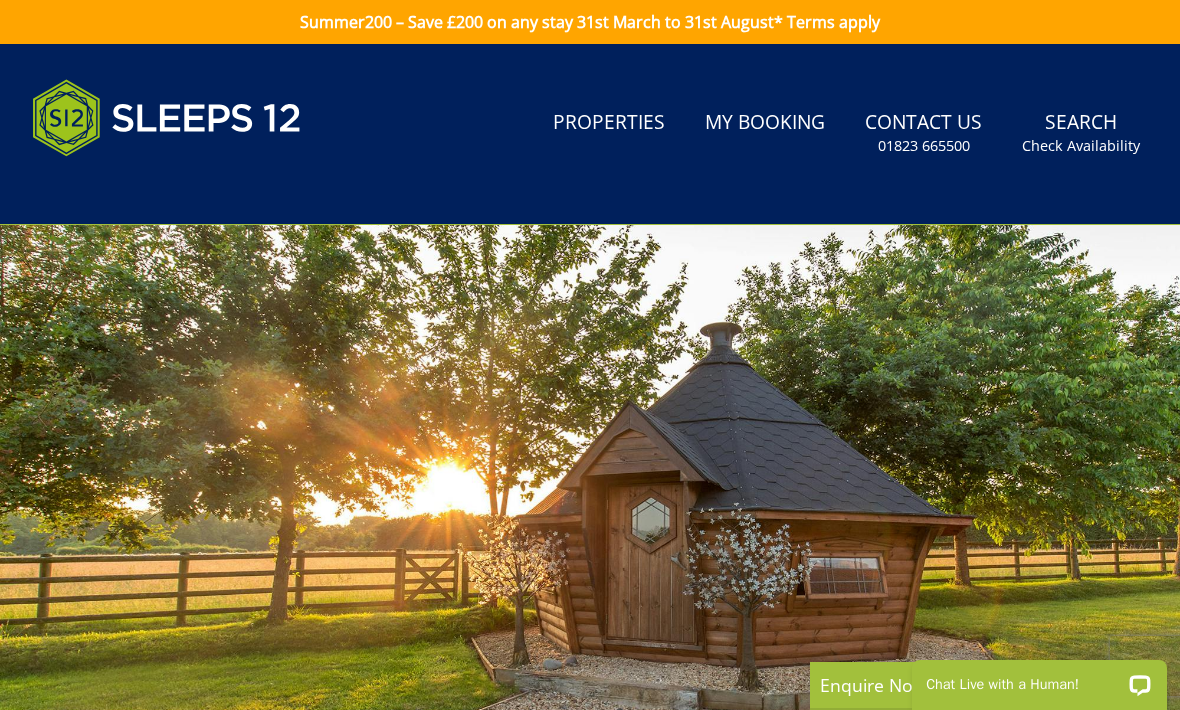 click on "Summer200 – Save £200 on any stay 31st March to 31st August* Terms apply" at bounding box center (590, 22) 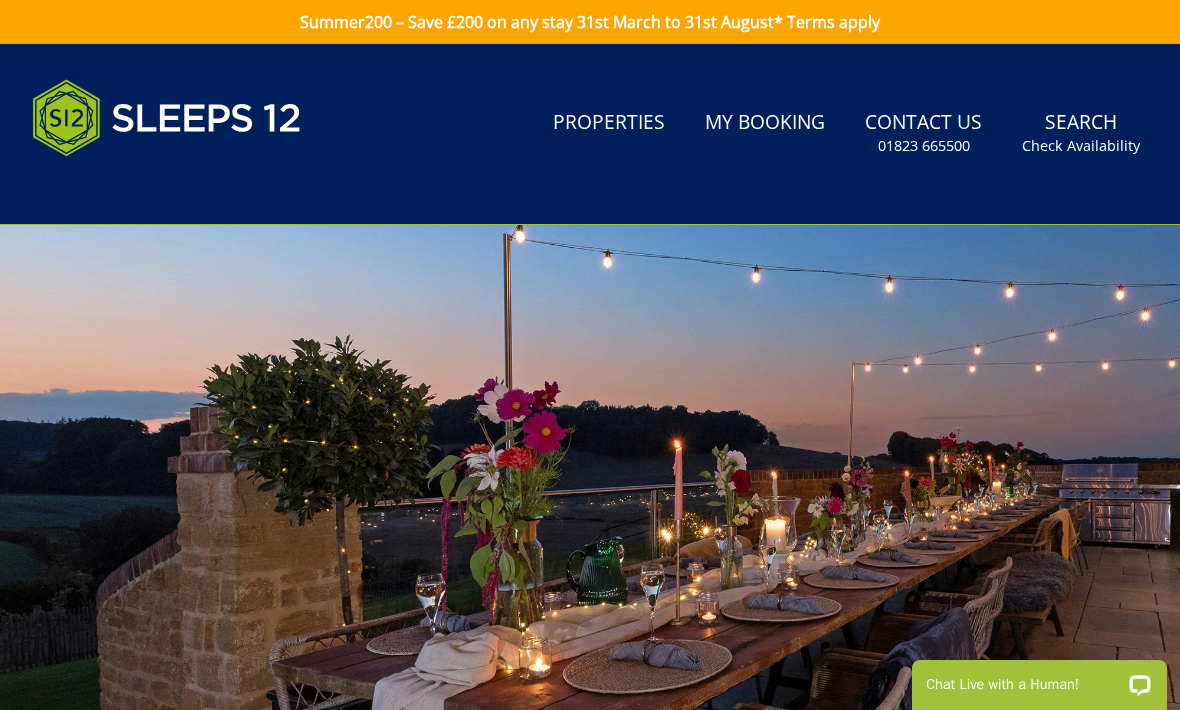 scroll, scrollTop: 0, scrollLeft: 0, axis: both 